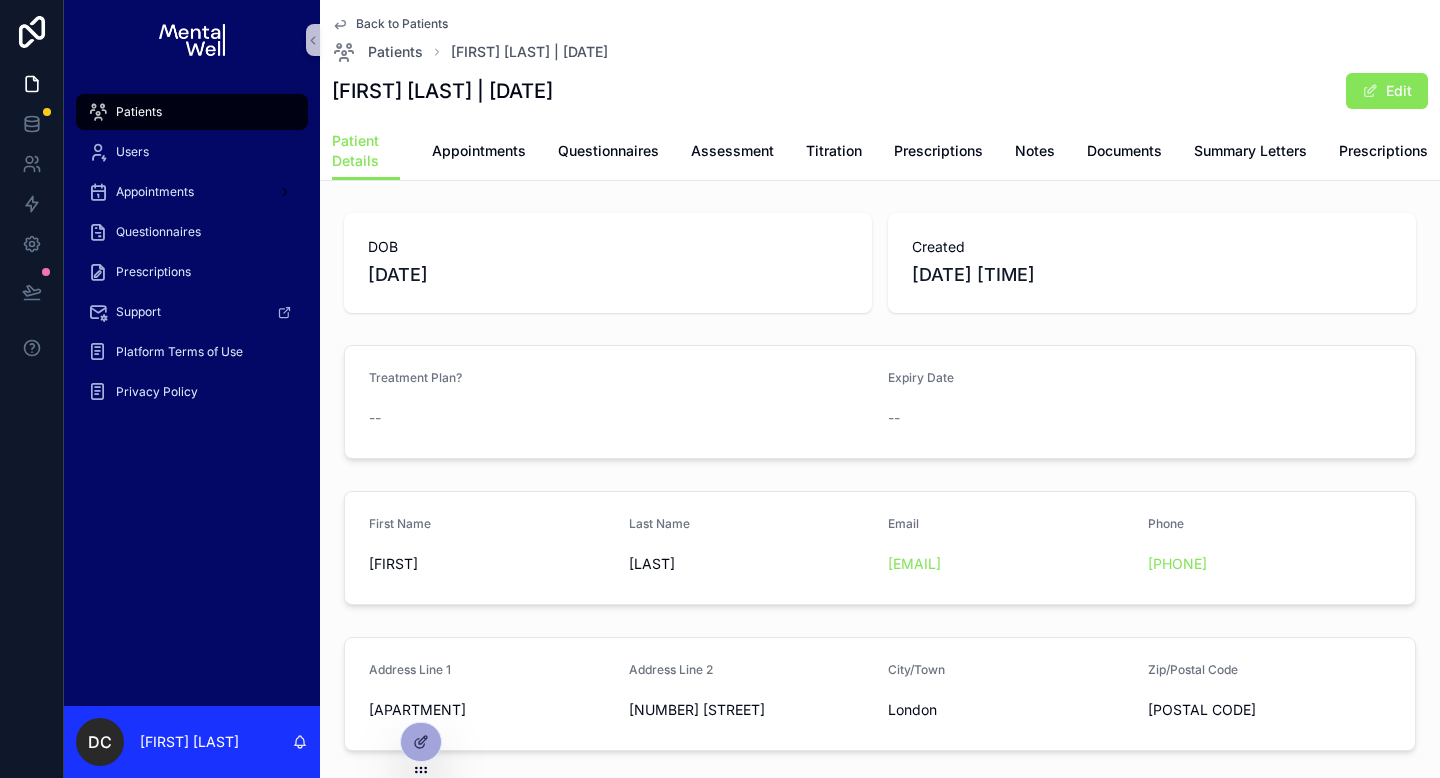 scroll, scrollTop: 0, scrollLeft: 0, axis: both 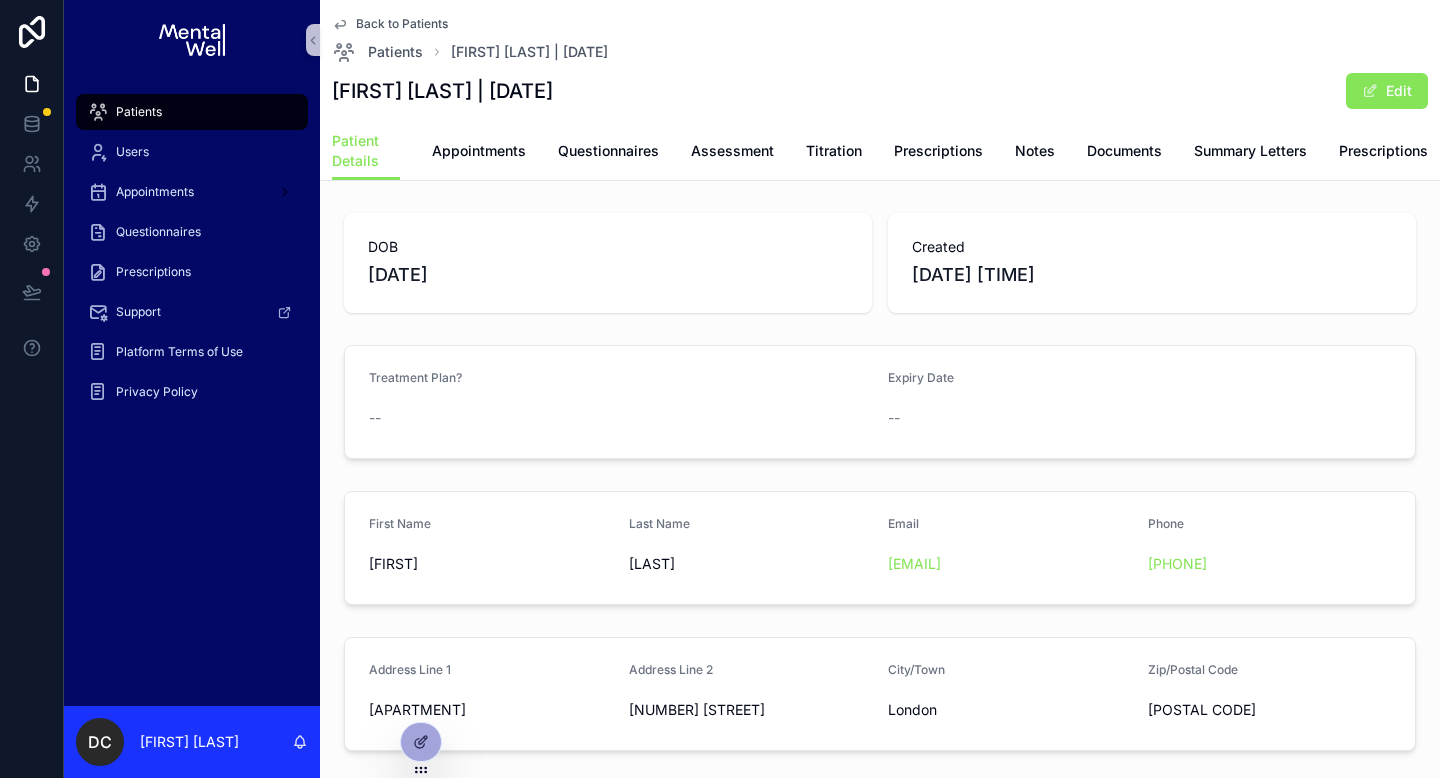 click on "Patients" at bounding box center (192, 112) 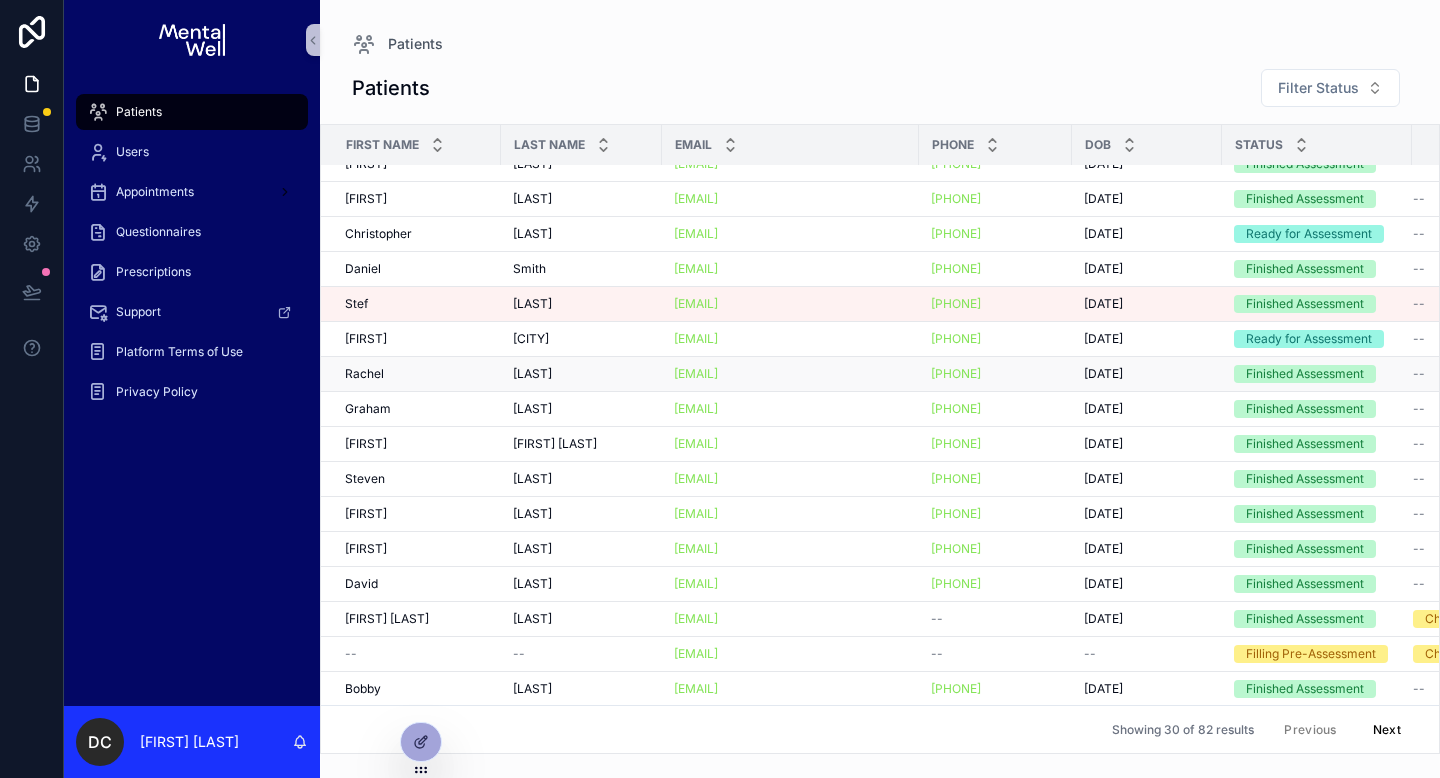 scroll, scrollTop: 268, scrollLeft: 0, axis: vertical 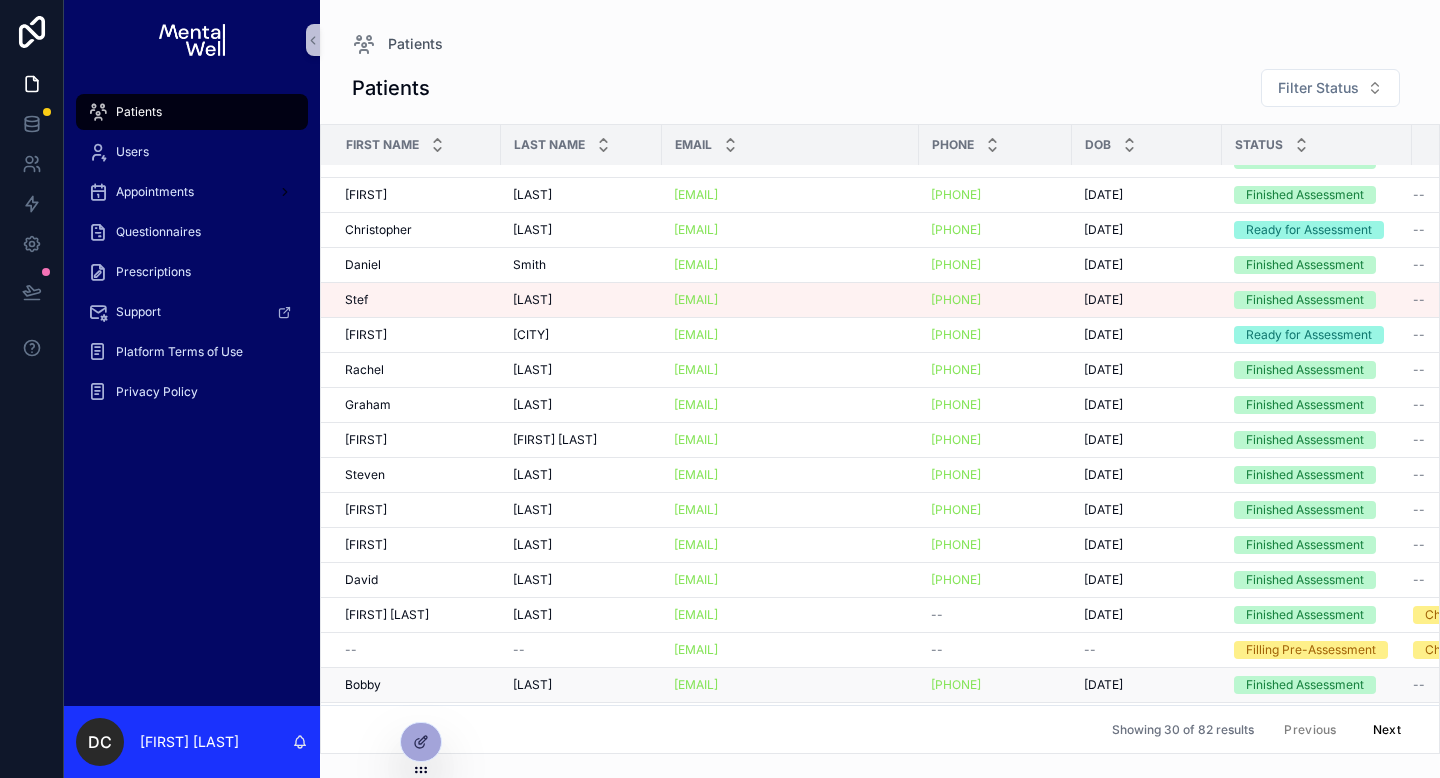 click on "[FIRST] [FIRST]" at bounding box center (417, 685) 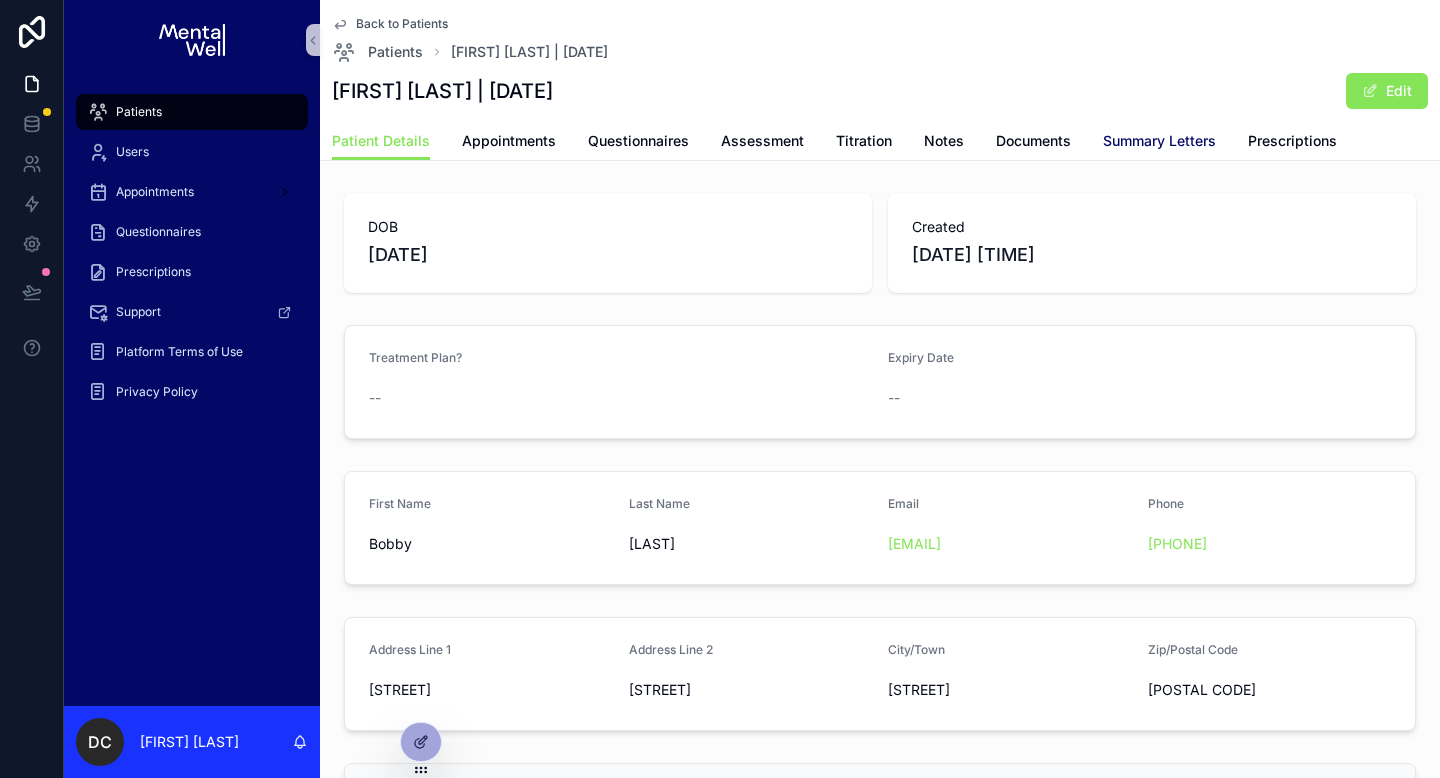 click on "Summary Letters" at bounding box center (1159, 141) 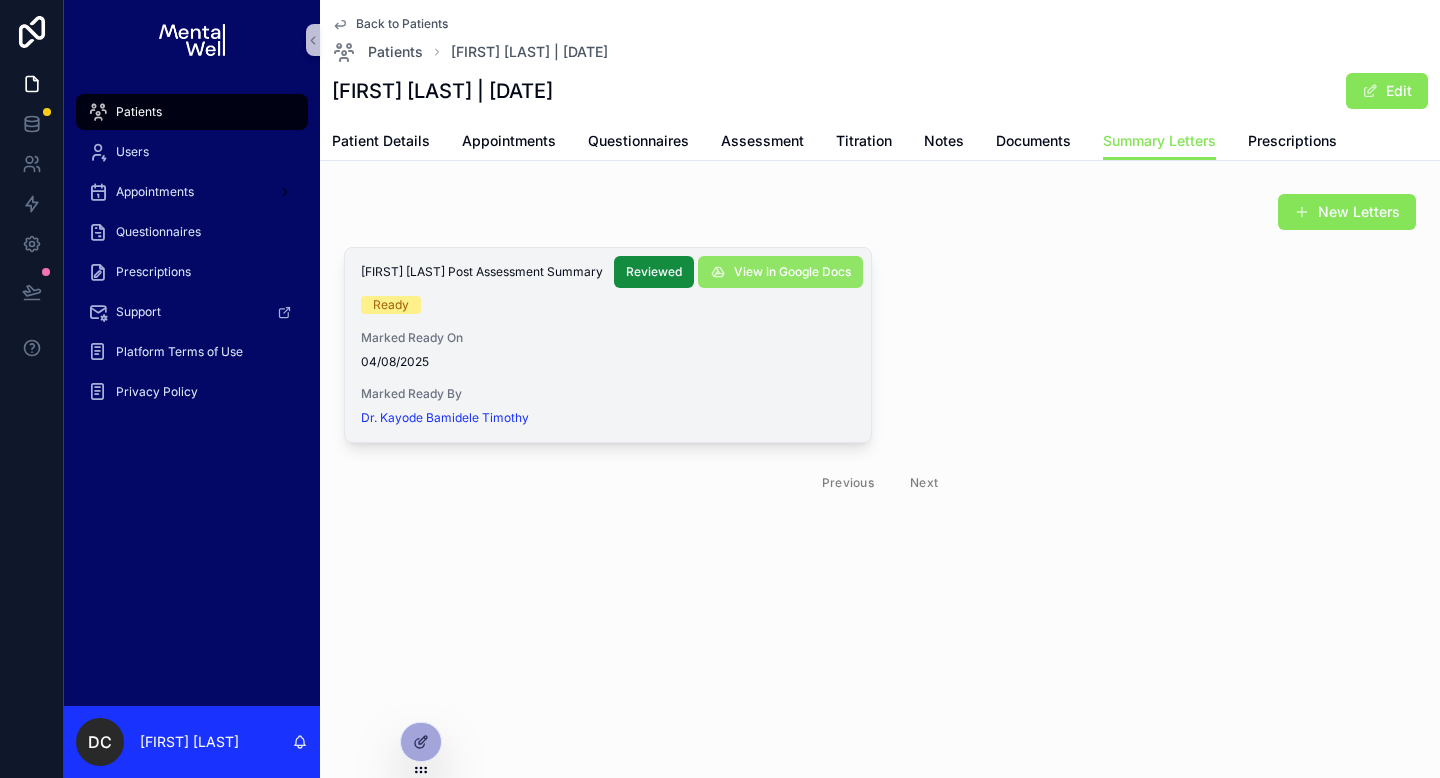 click on "View in Google Docs" at bounding box center [792, 272] 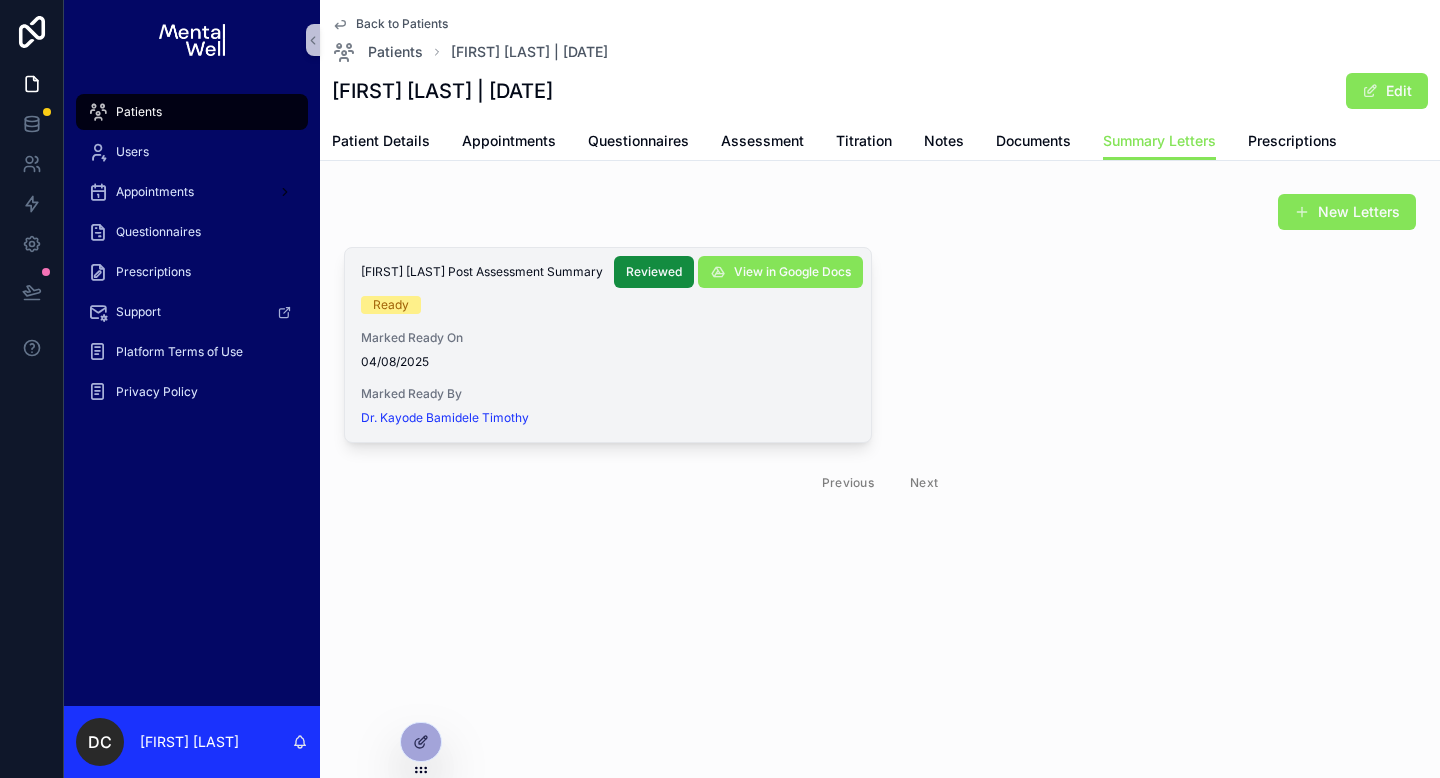 click on "Patients" at bounding box center (192, 112) 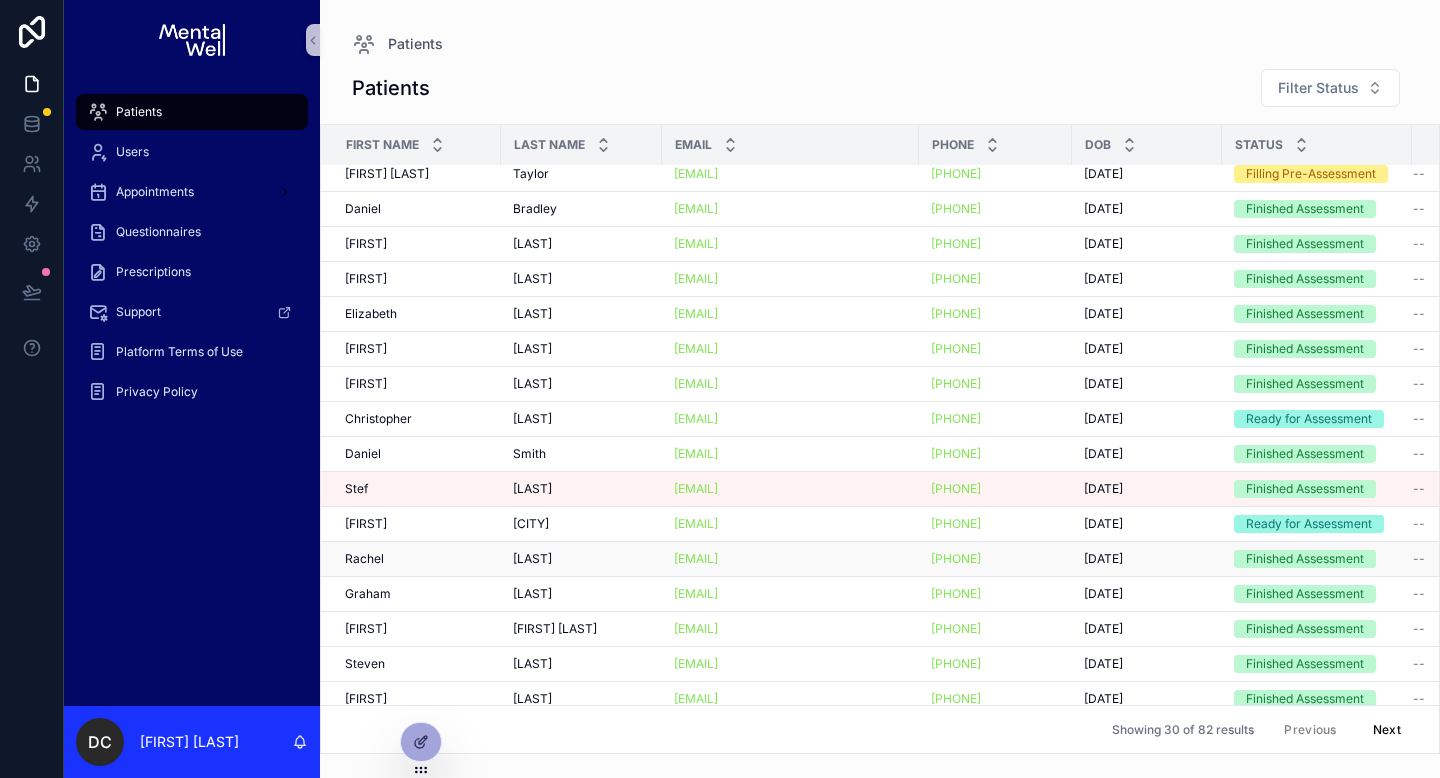 scroll, scrollTop: 81, scrollLeft: 0, axis: vertical 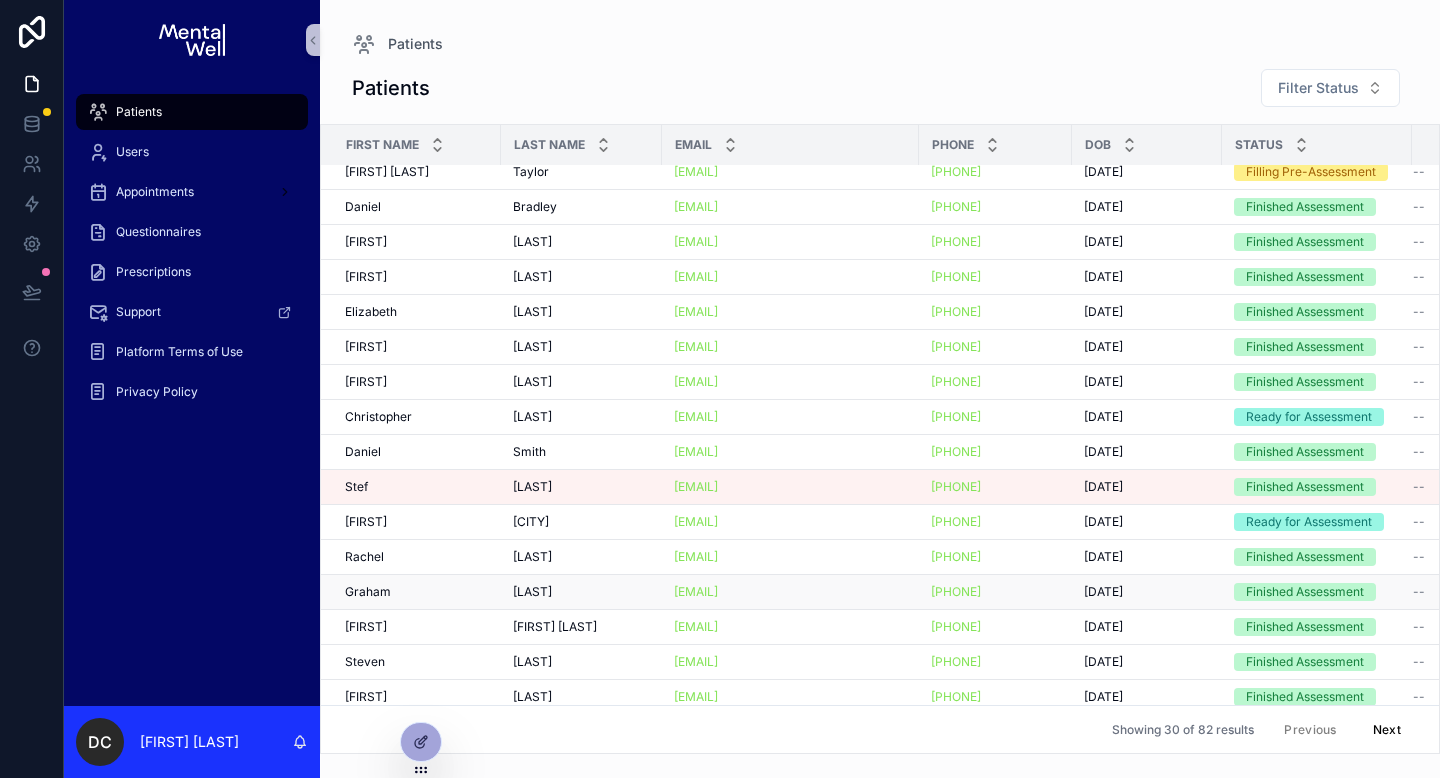 click on "[FIRST] [LAST]" at bounding box center [417, 592] 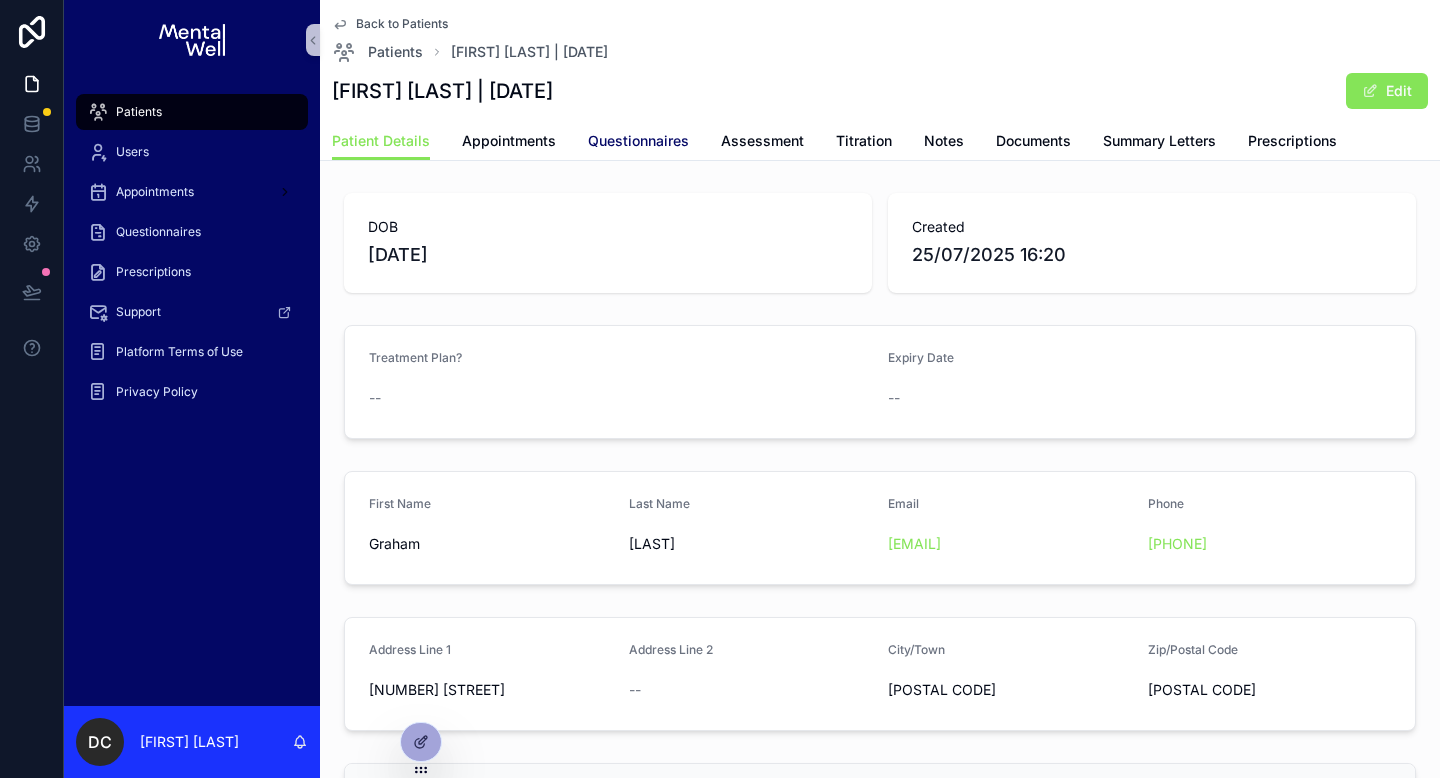click on "Questionnaires" at bounding box center (638, 141) 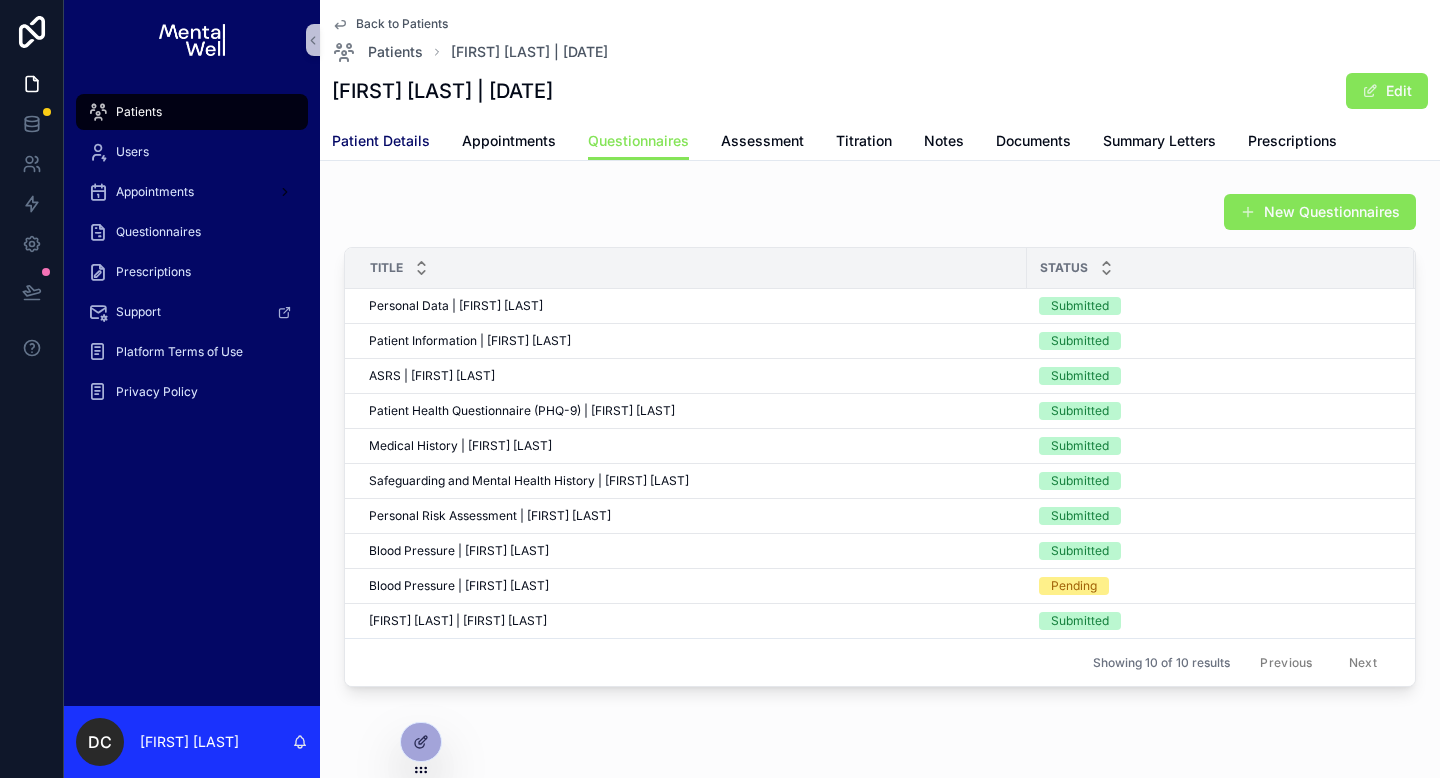 click on "Patient Details" at bounding box center (381, 141) 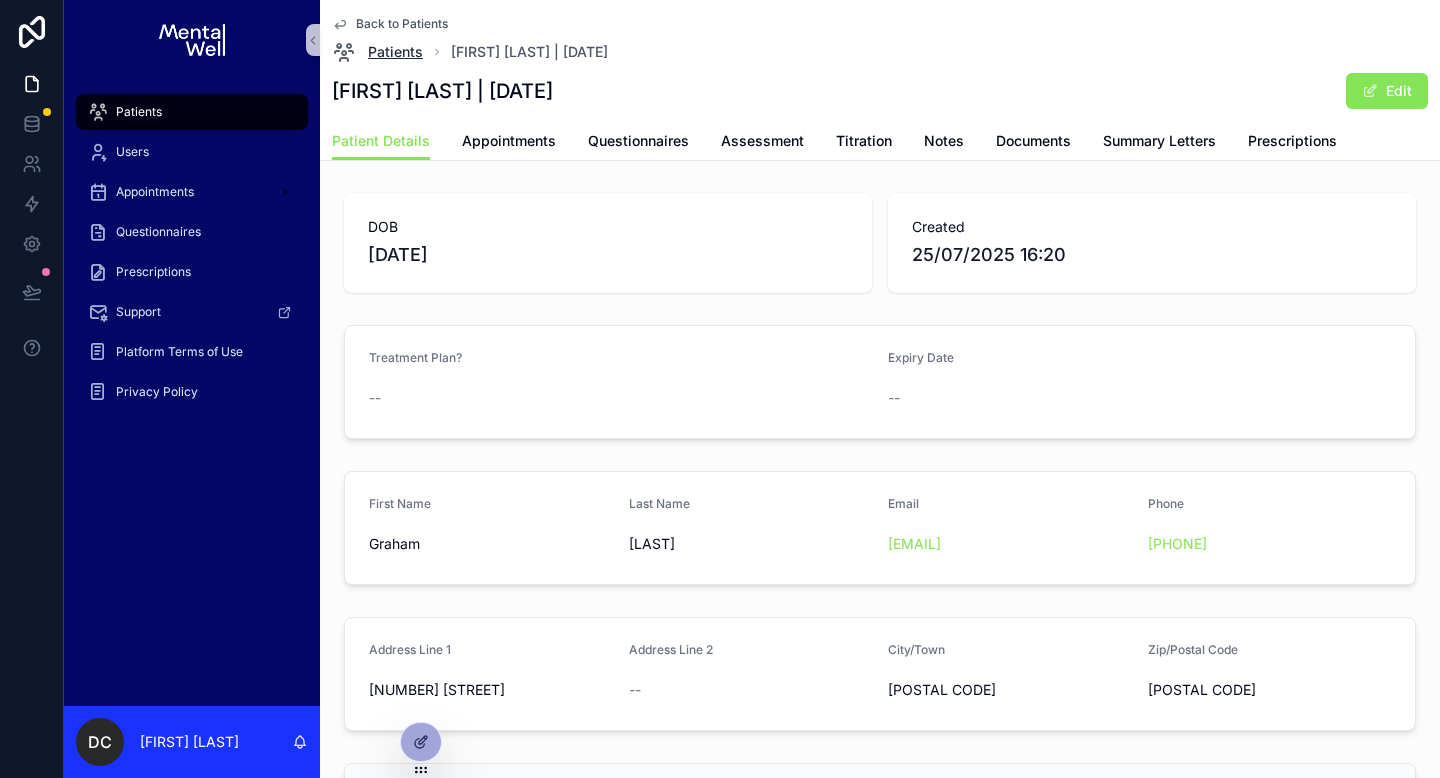 click on "Patients" at bounding box center [377, 52] 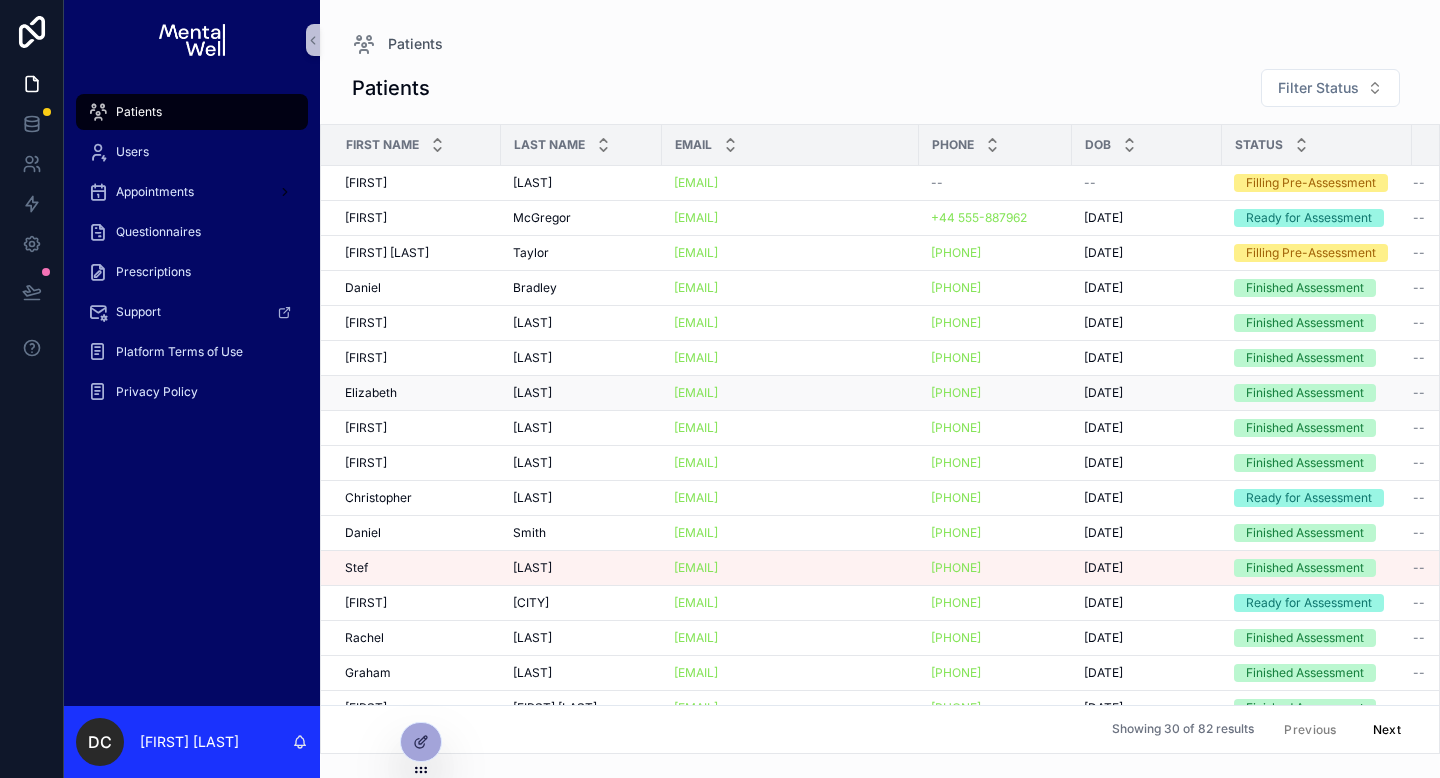 click on "[FIRST] [FIRST]" at bounding box center [417, 393] 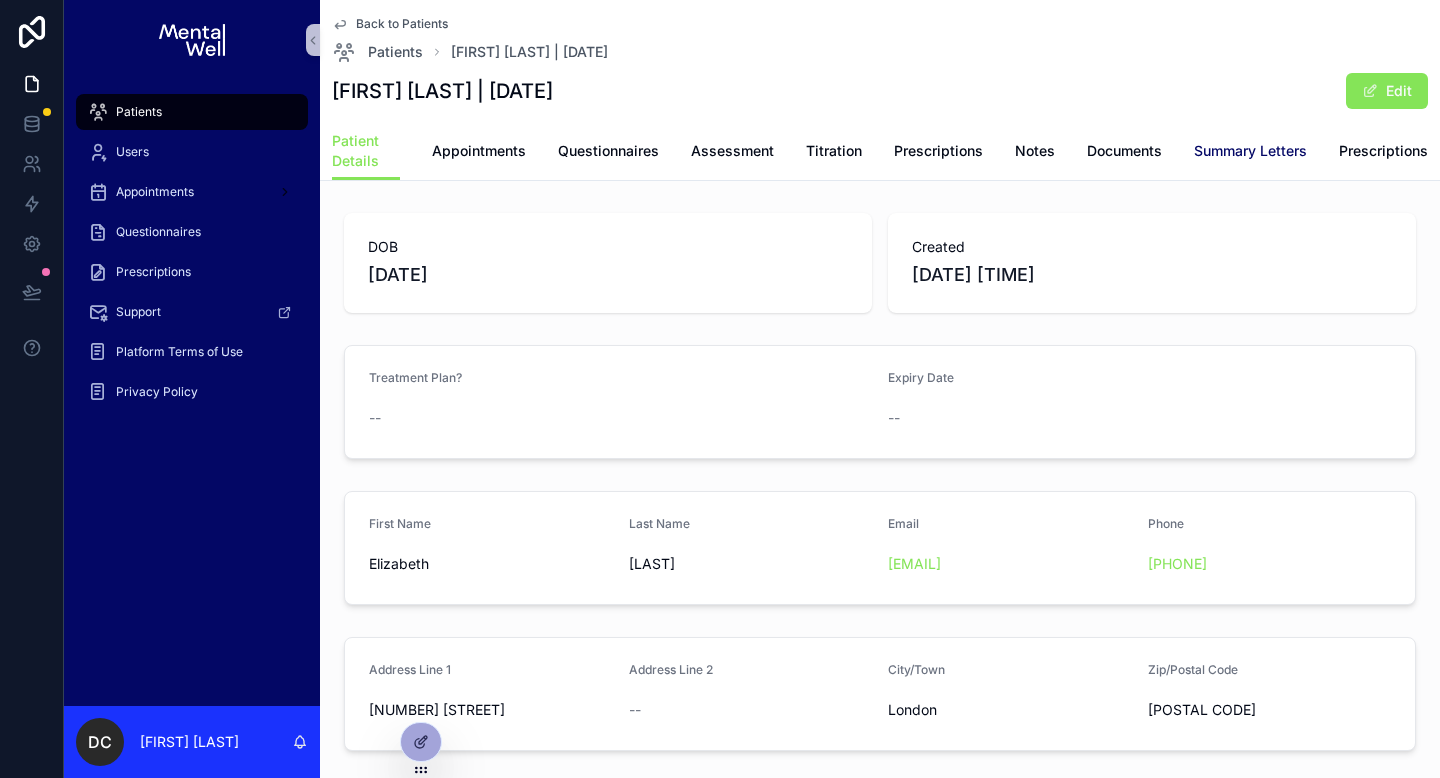 click on "Summary Letters" at bounding box center [1250, 151] 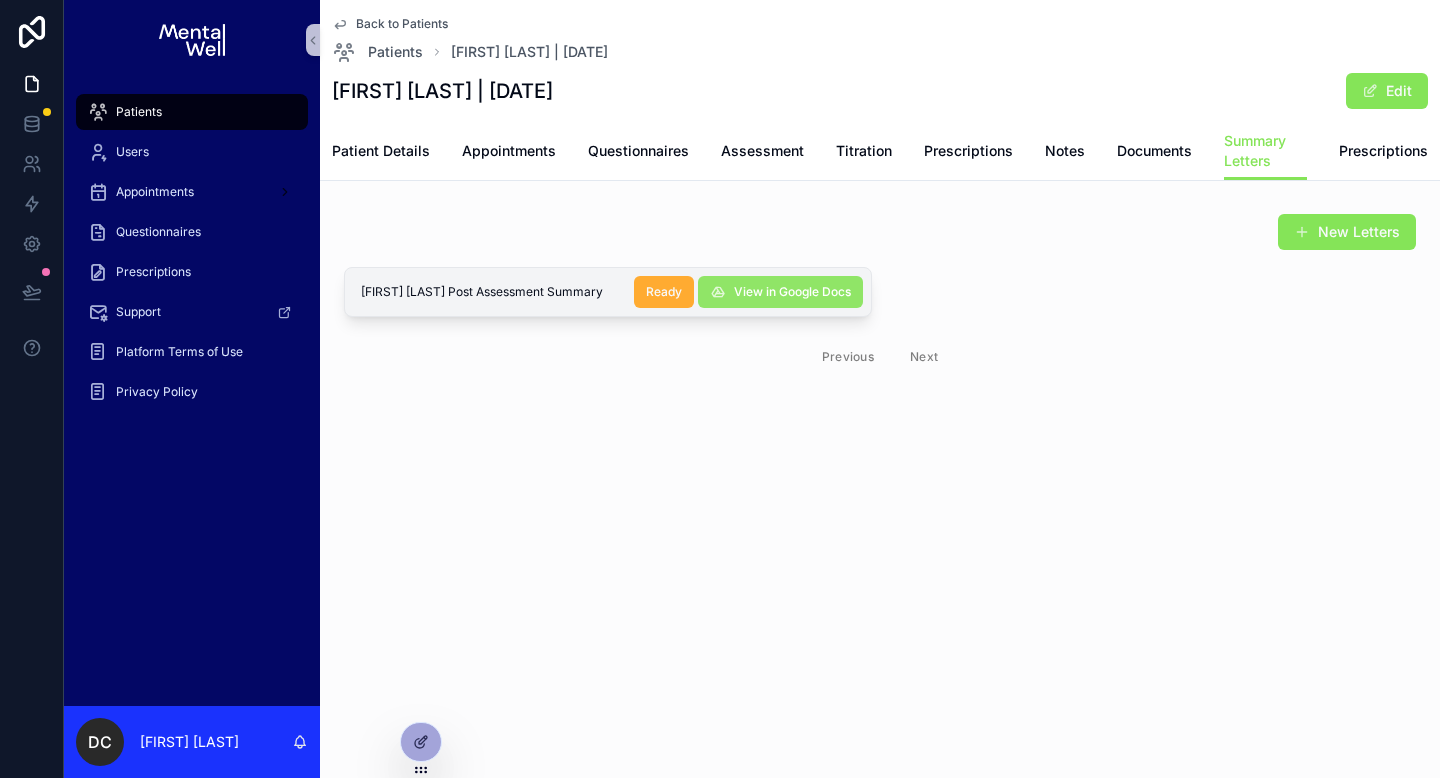 click on "View in Google Docs" at bounding box center [780, 292] 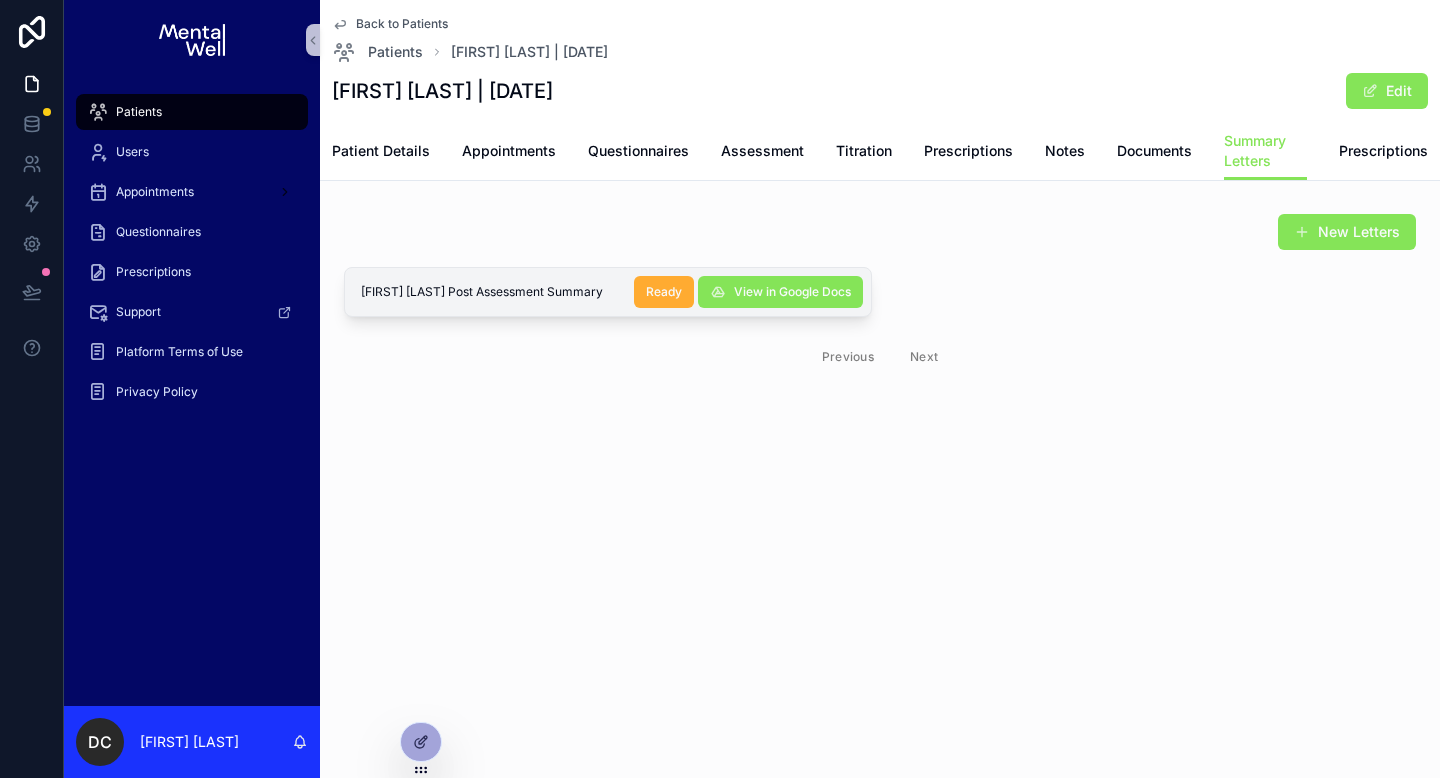 click on "Patients" at bounding box center (192, 112) 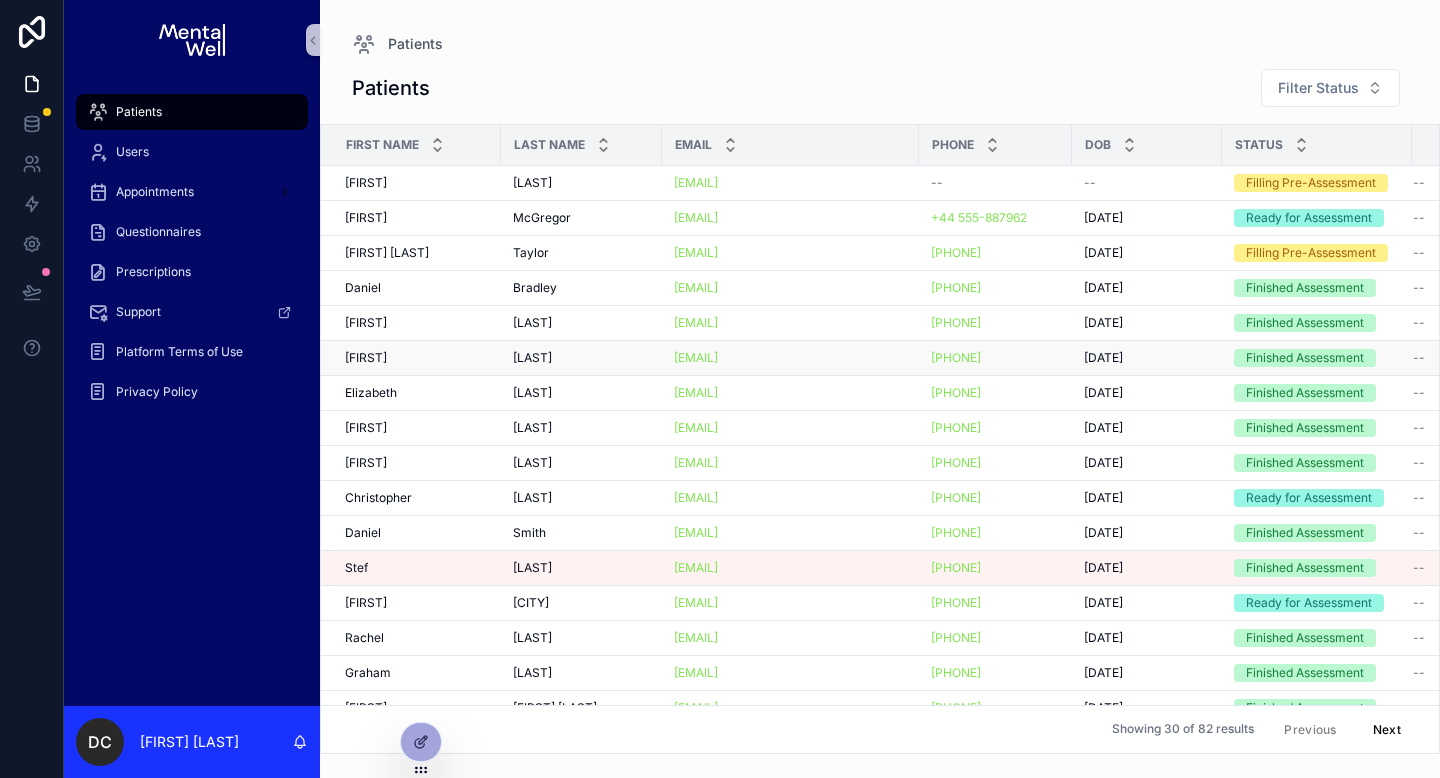click on "[FIRST]" at bounding box center (366, 358) 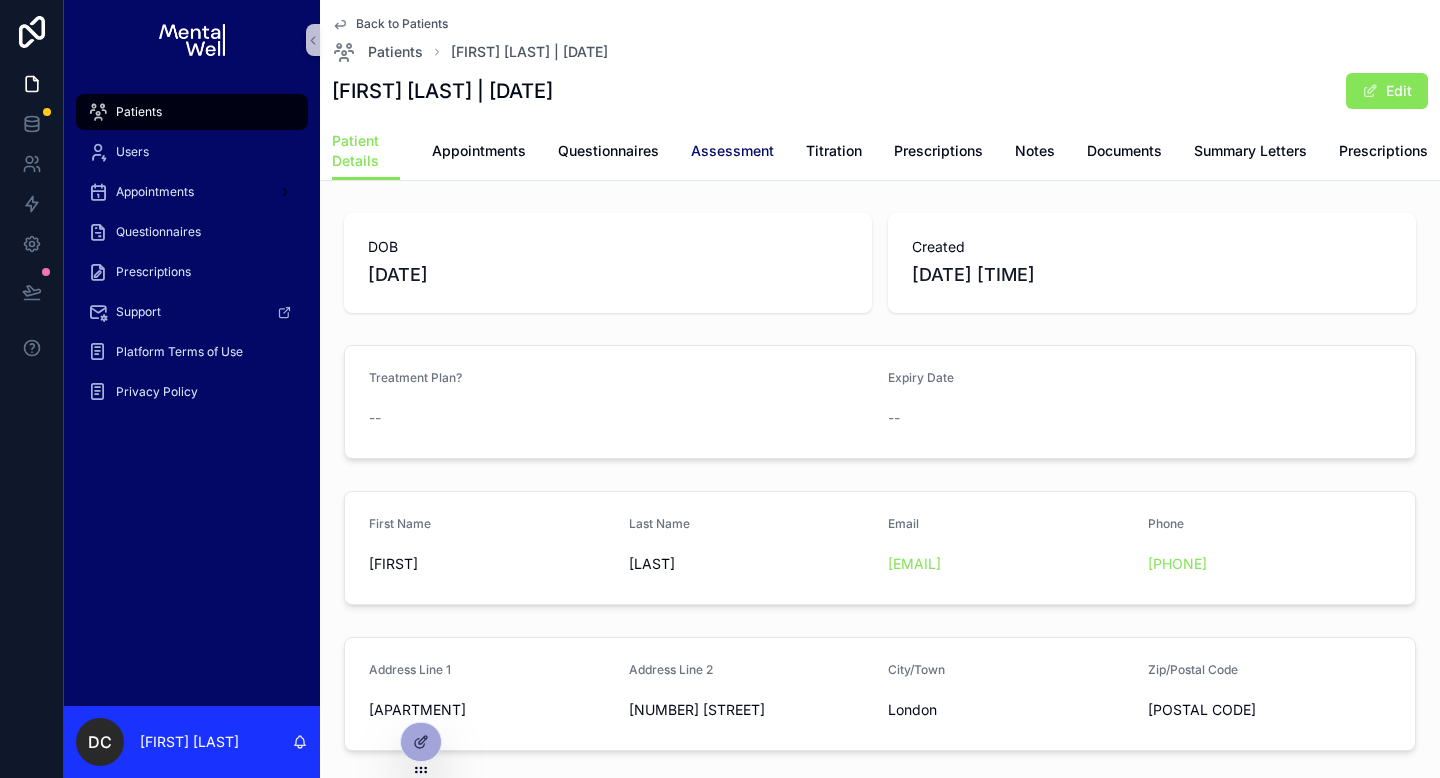 click on "Assessment" at bounding box center [732, 151] 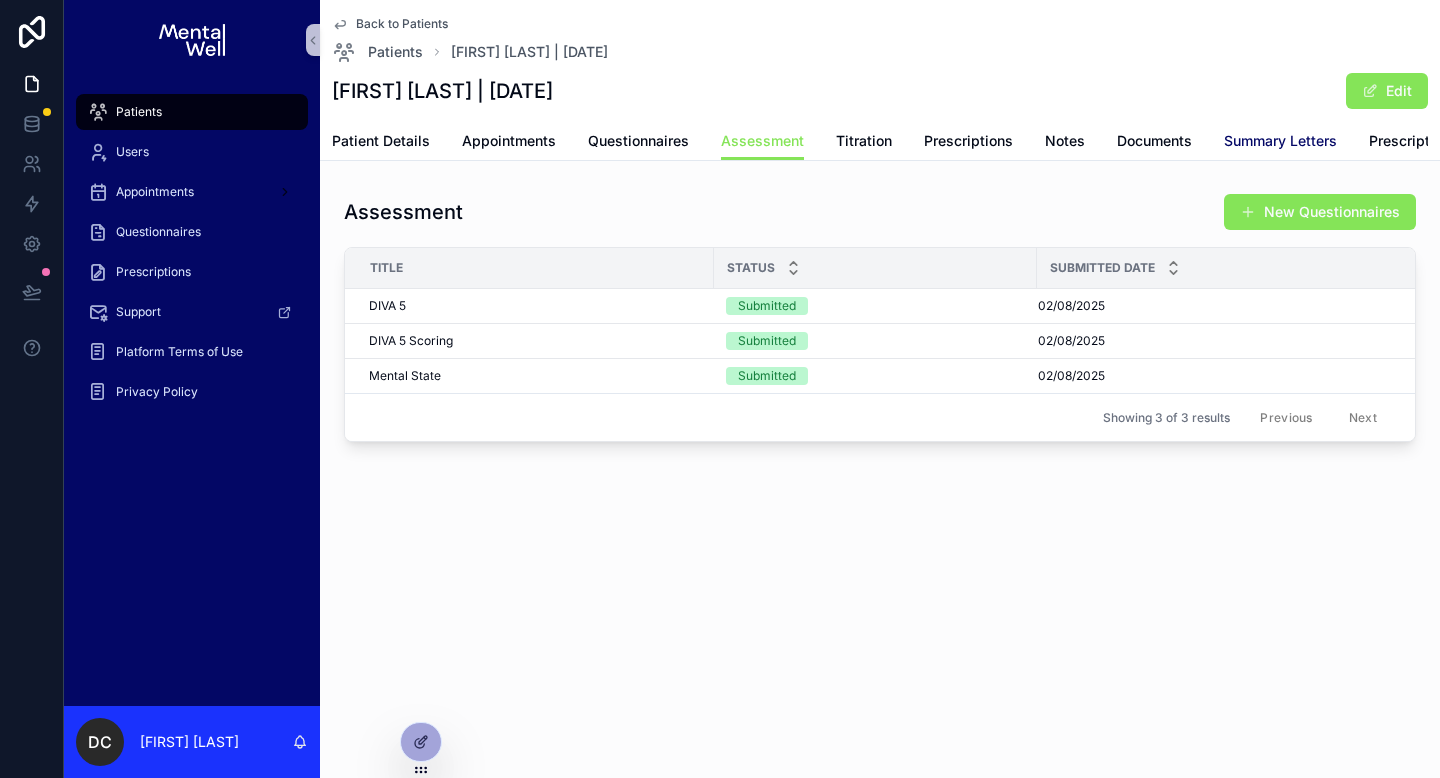 click on "Summary Letters" at bounding box center (1280, 141) 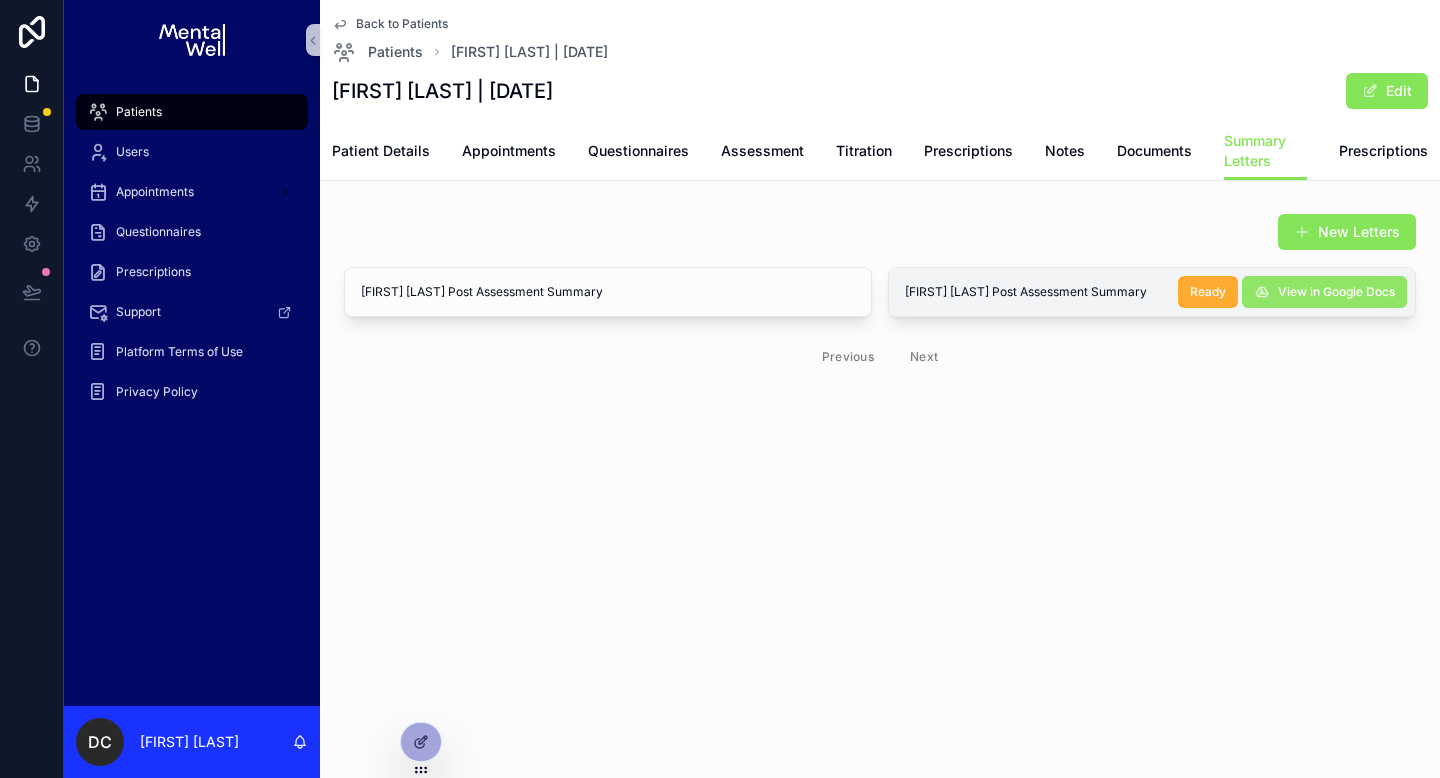 click on "View in Google Docs" at bounding box center [1324, 292] 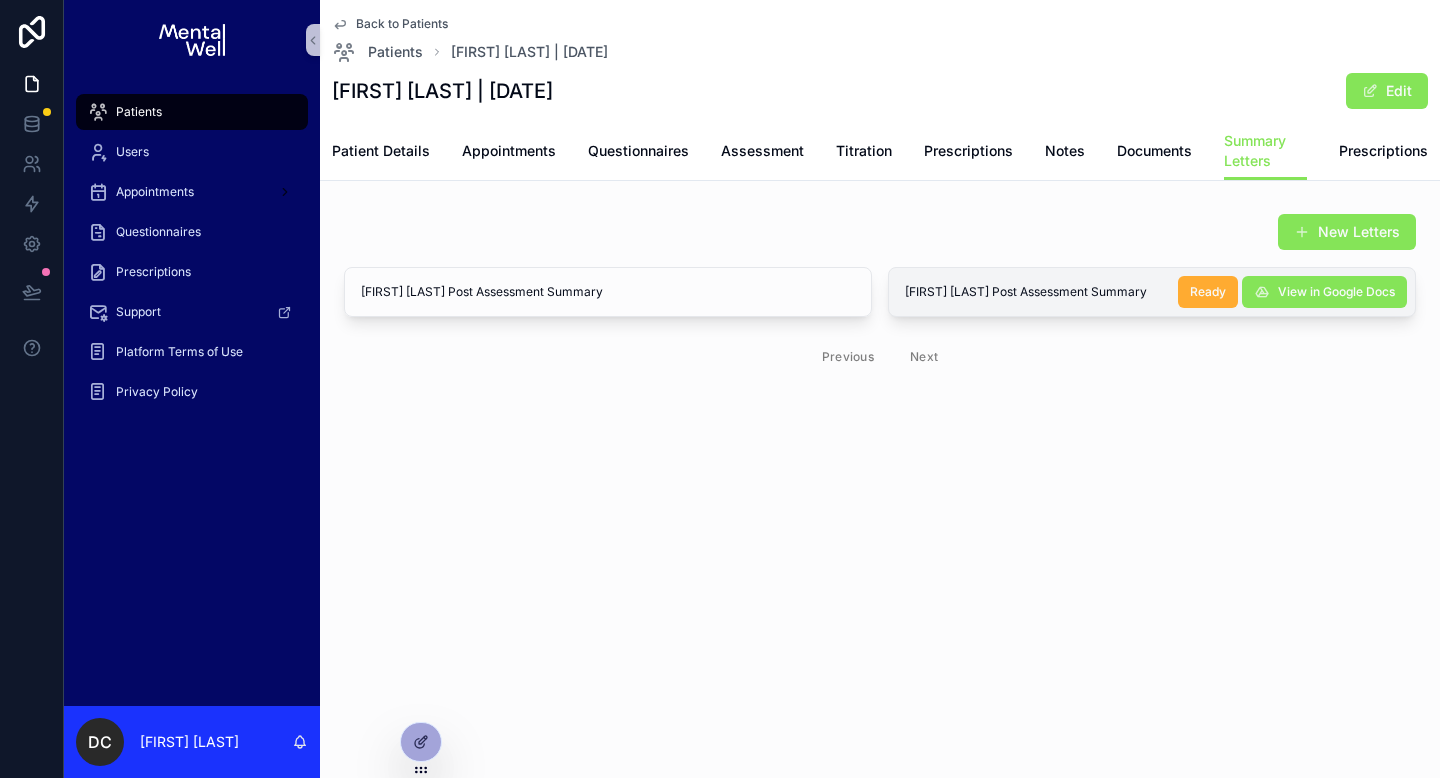 click on "Patients" at bounding box center [192, 112] 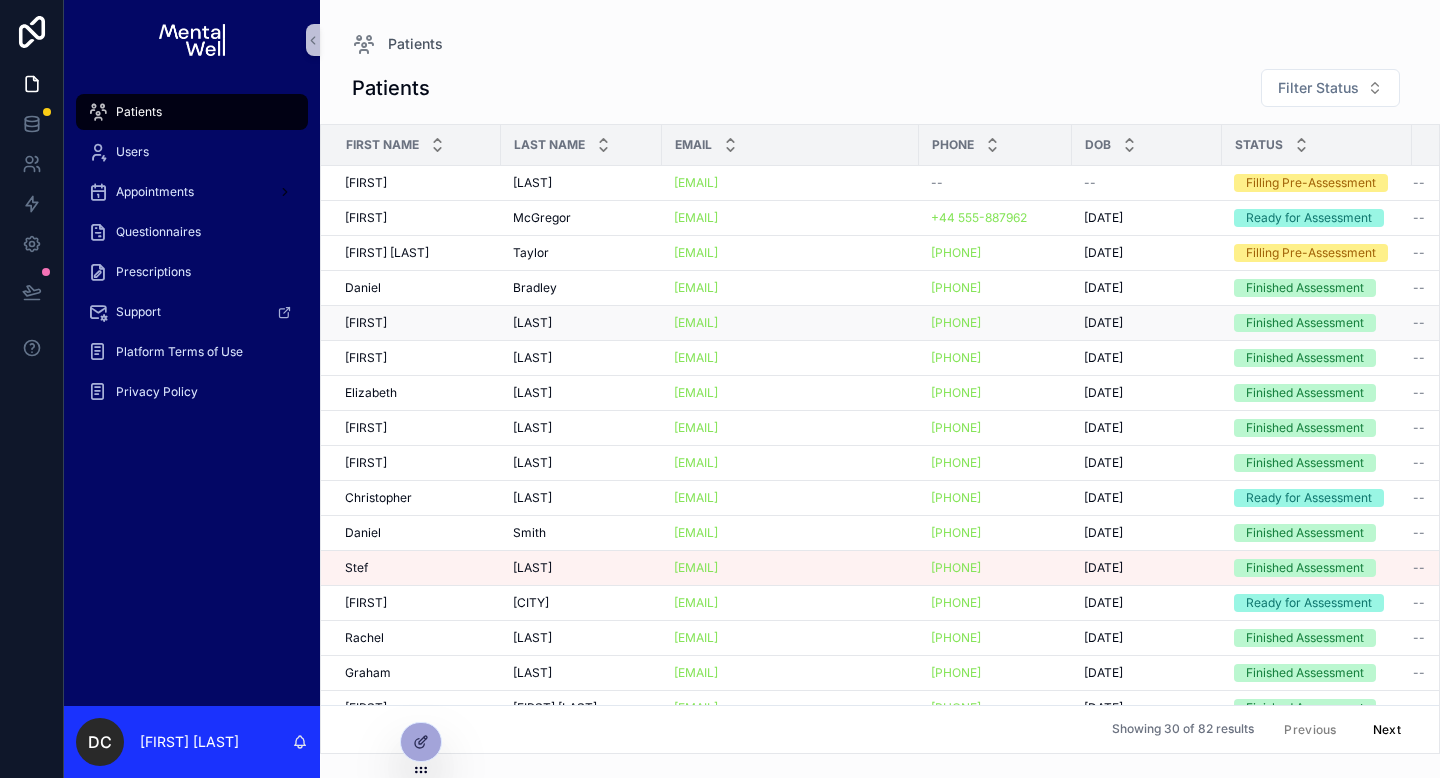 click on "[FIRST] [FIRST]" at bounding box center [417, 323] 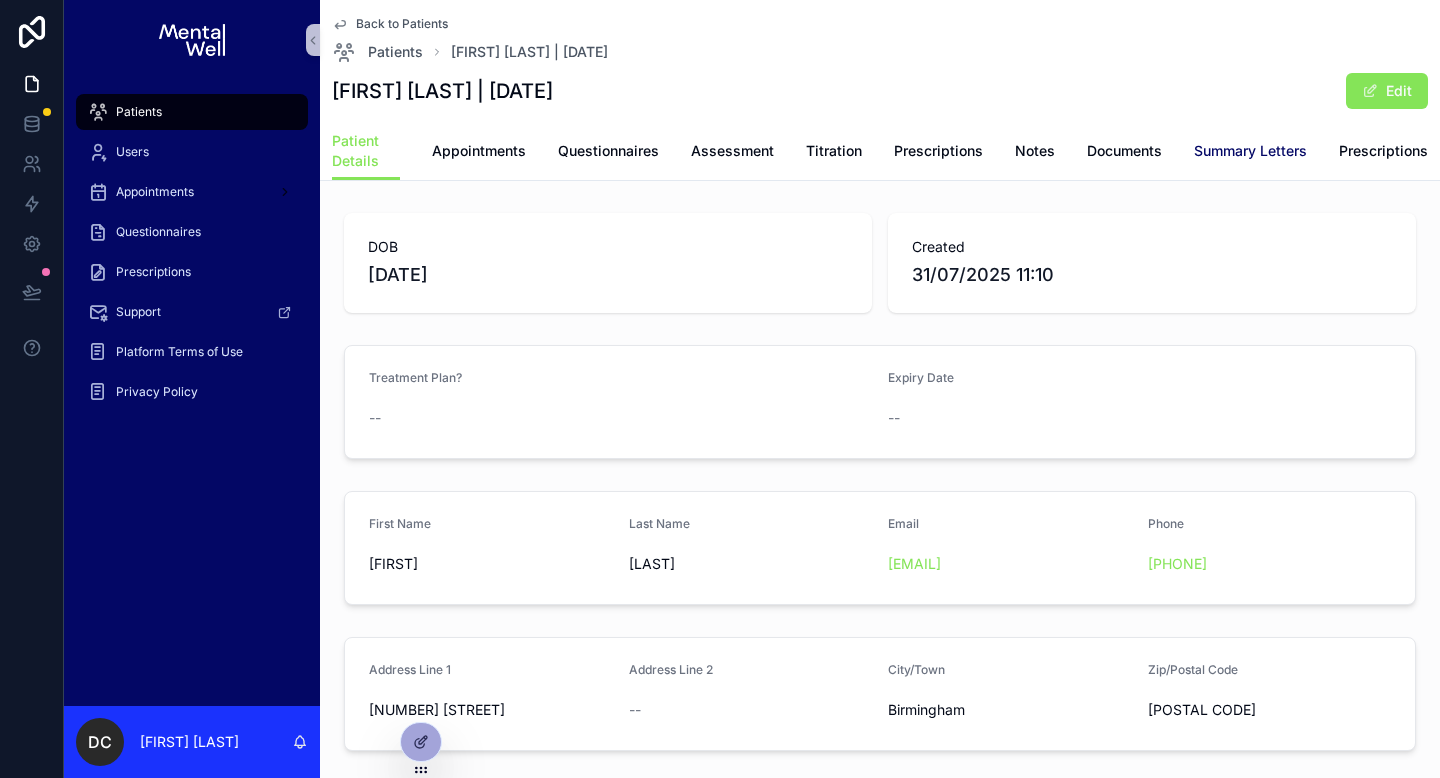click on "Summary Letters" at bounding box center (1250, 151) 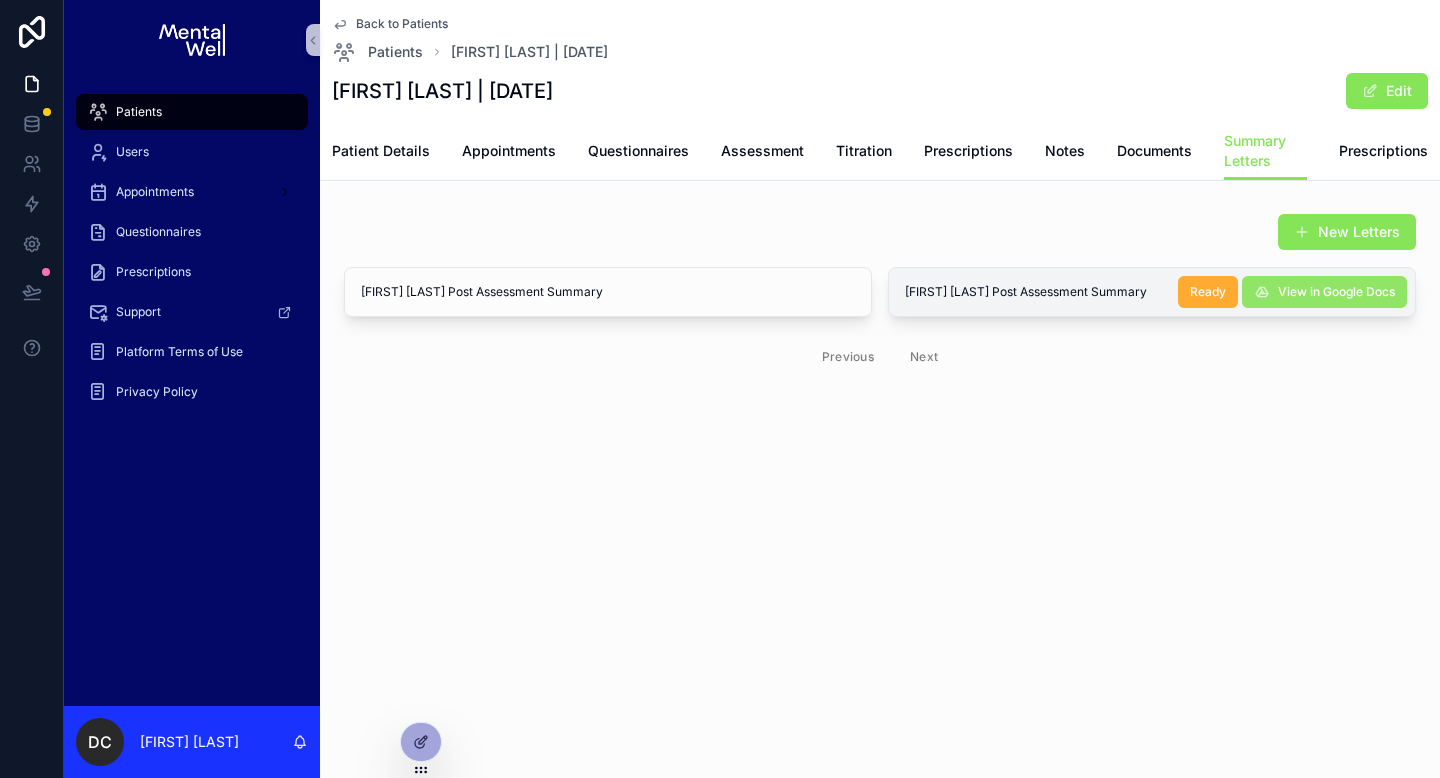click on "View in Google Docs" at bounding box center [1324, 292] 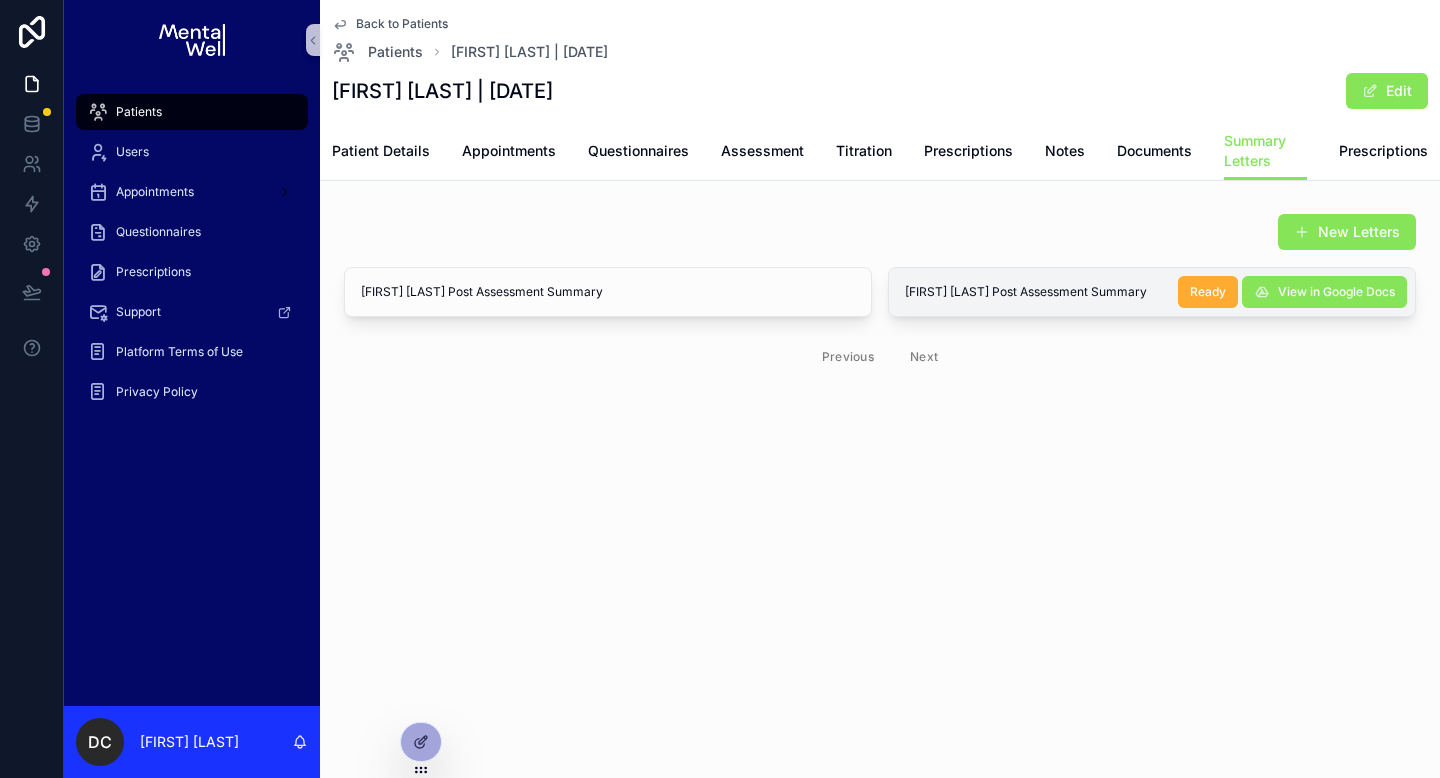 click on "Patients" at bounding box center [139, 112] 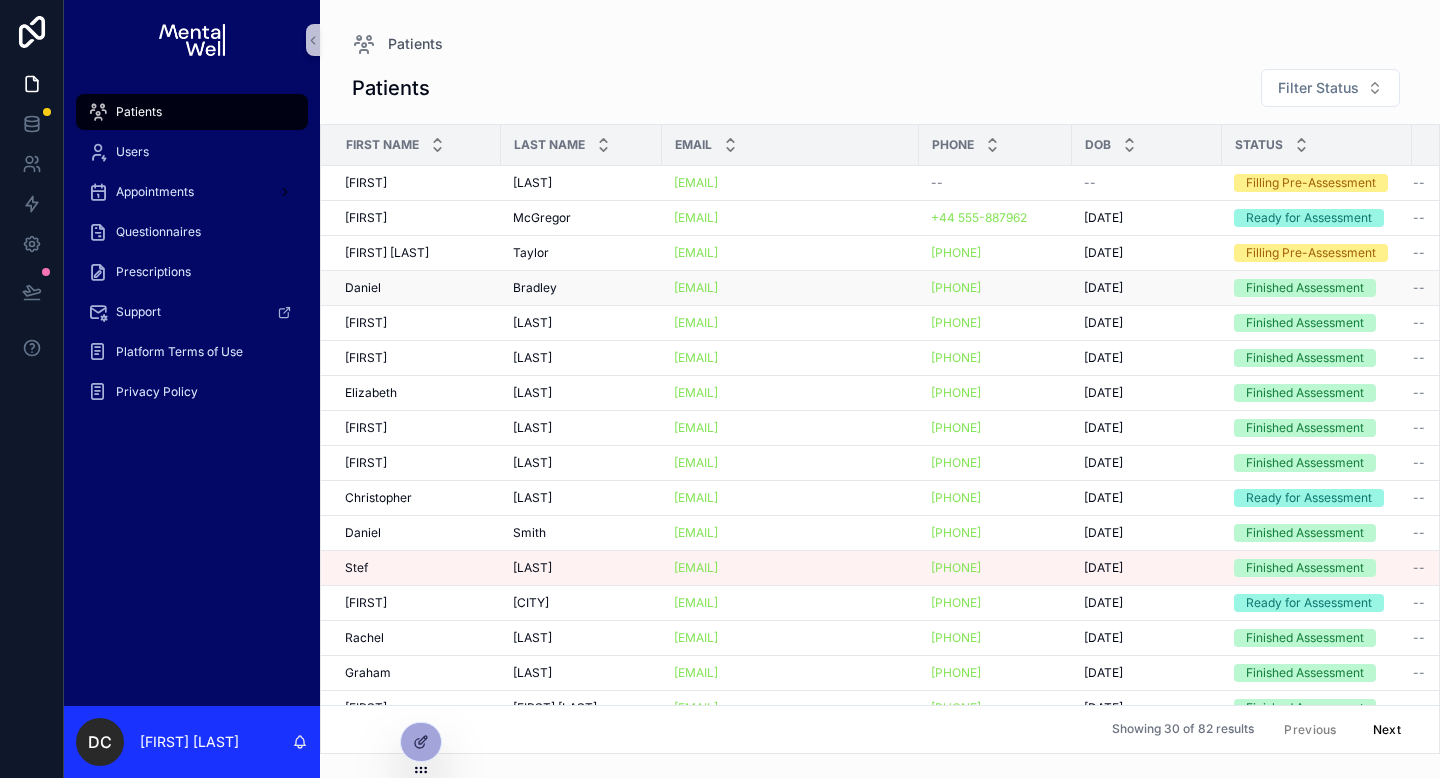 click on "[FIRST] [FIRST]" at bounding box center [417, 288] 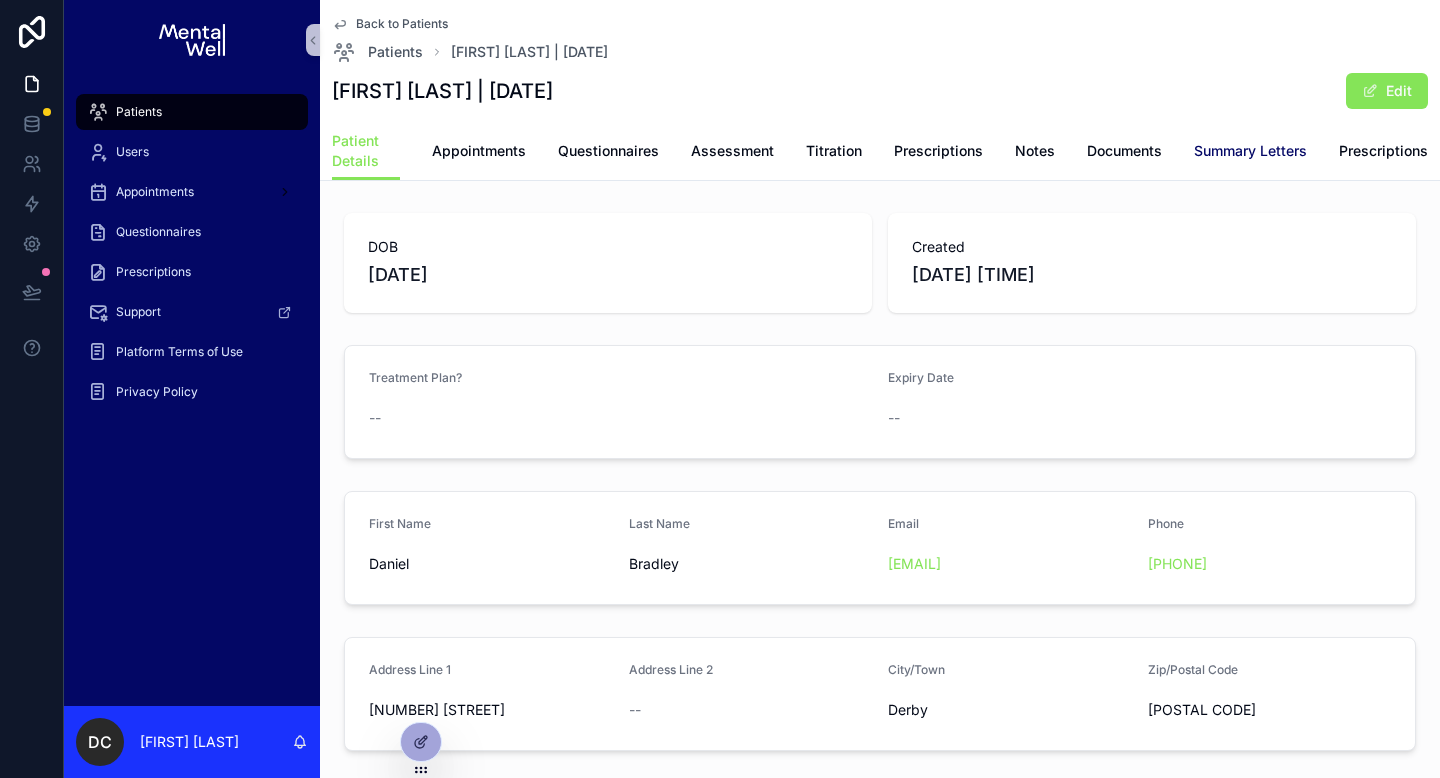 click on "Summary Letters" at bounding box center [1250, 153] 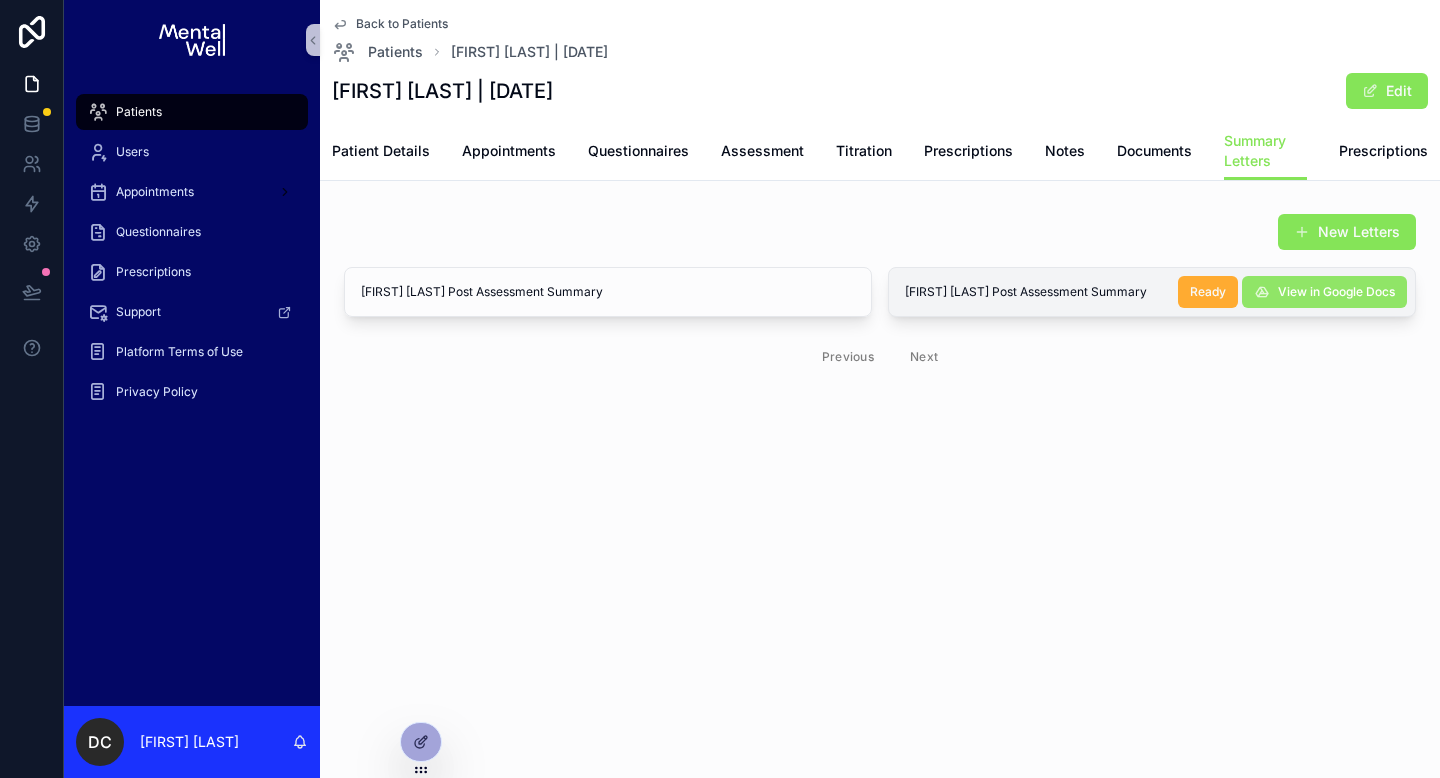 click on "View in Google Docs" at bounding box center (1336, 292) 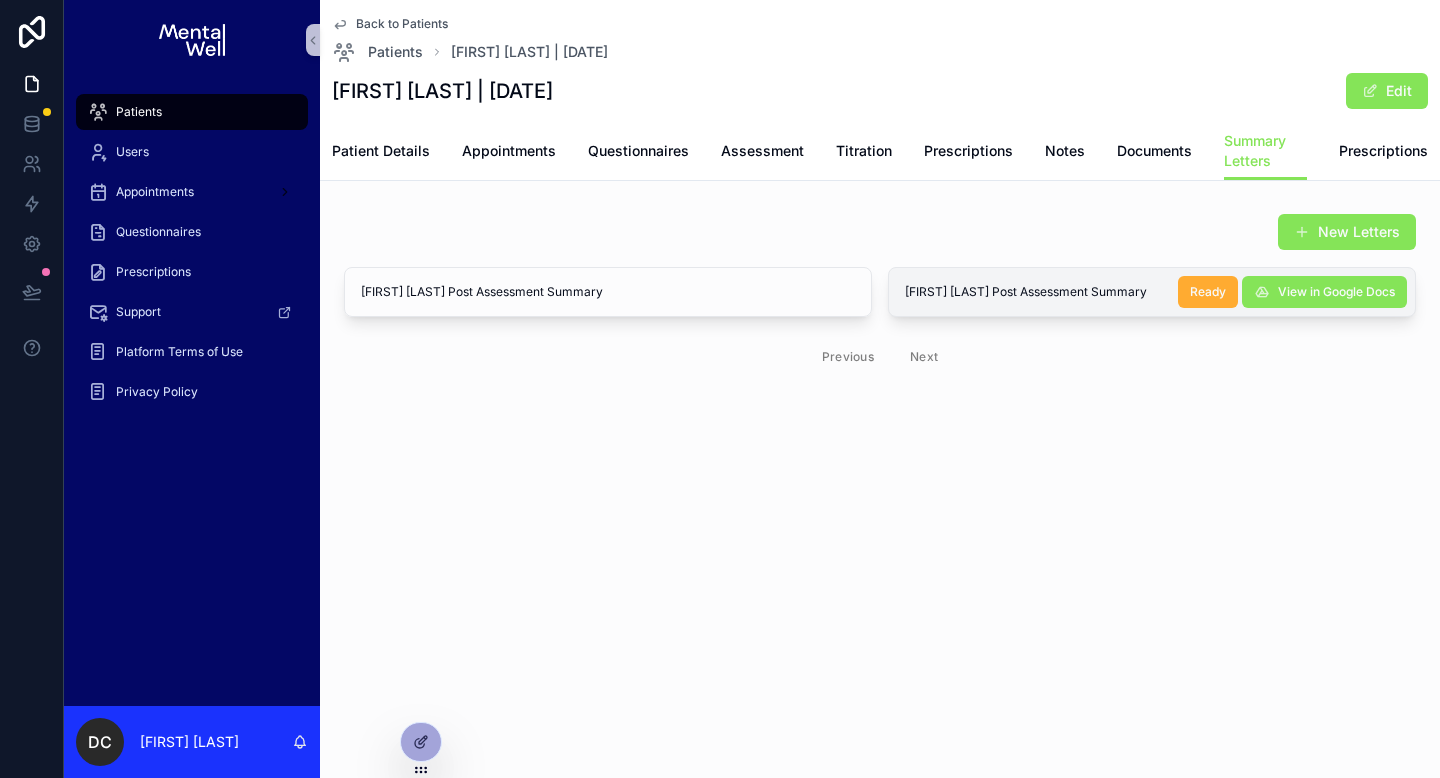 click on "Patients" at bounding box center [192, 112] 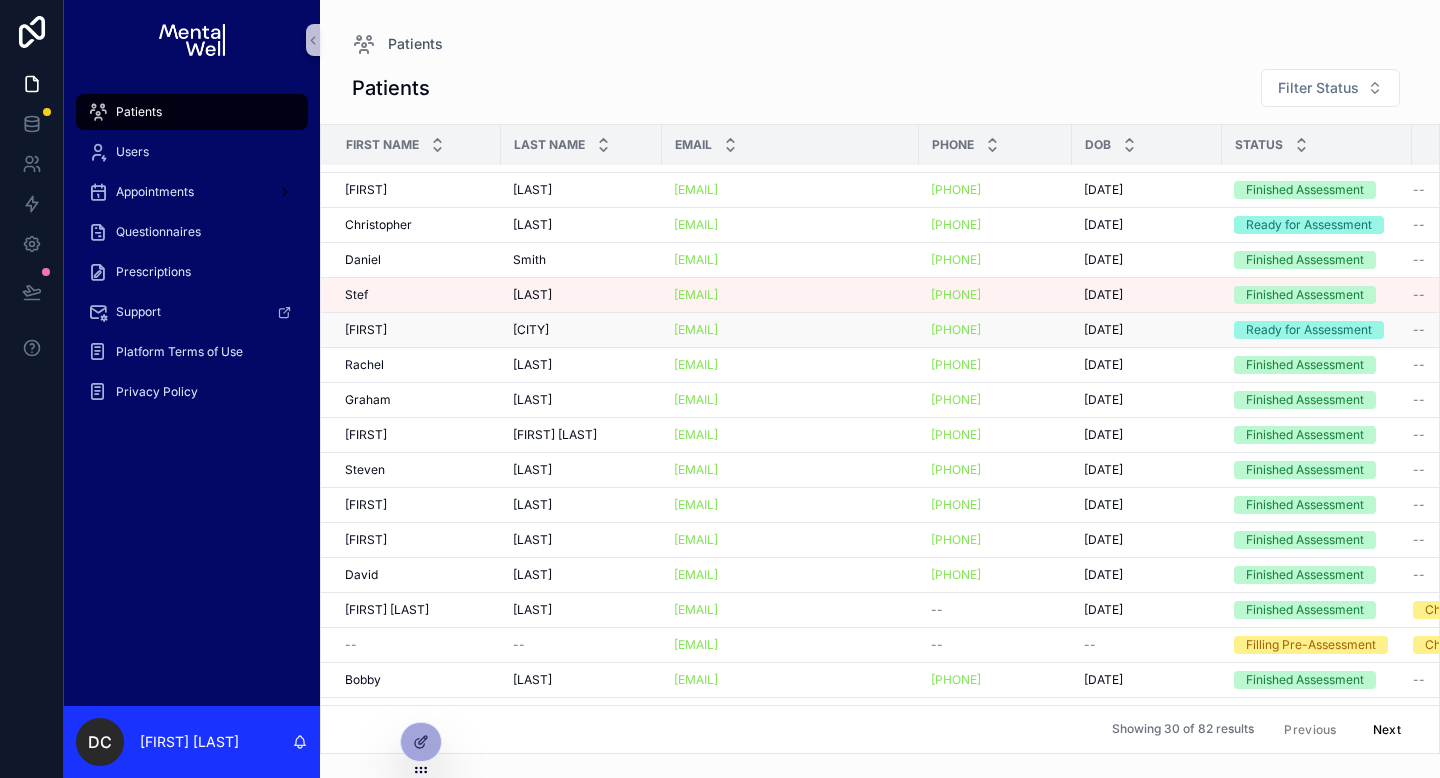 scroll, scrollTop: 0, scrollLeft: 0, axis: both 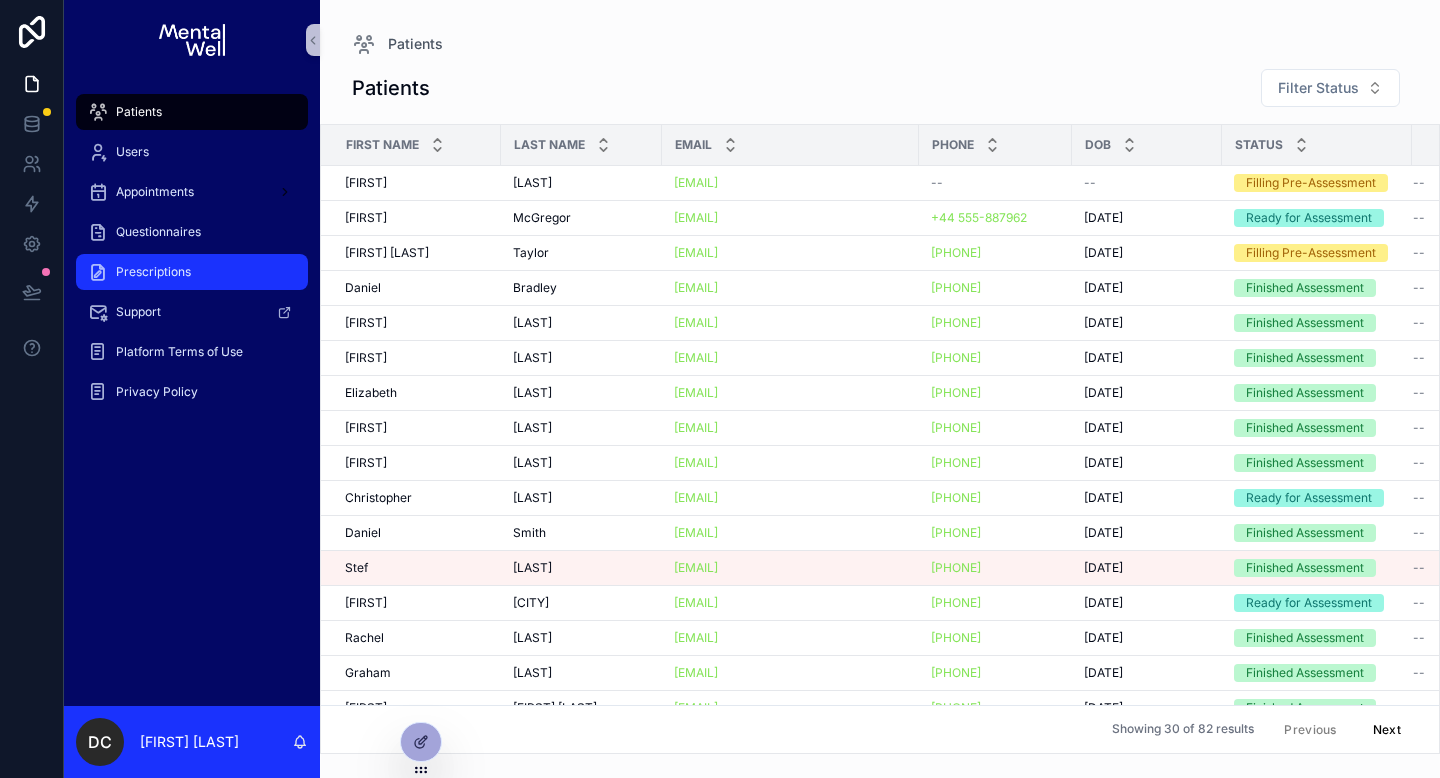 click on "Prescriptions" at bounding box center (192, 272) 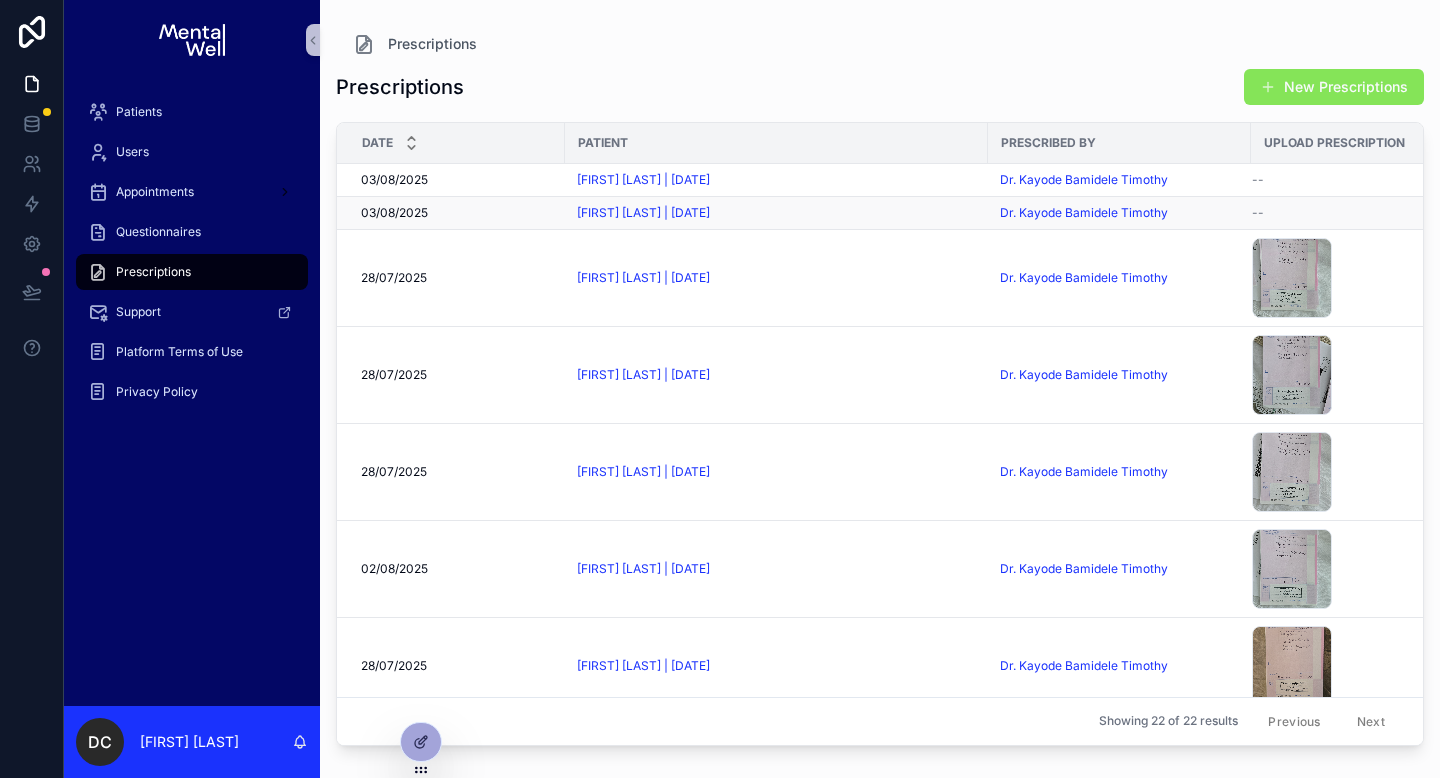 click on "[FIRST] [LAST] | [DATE]" at bounding box center (776, 213) 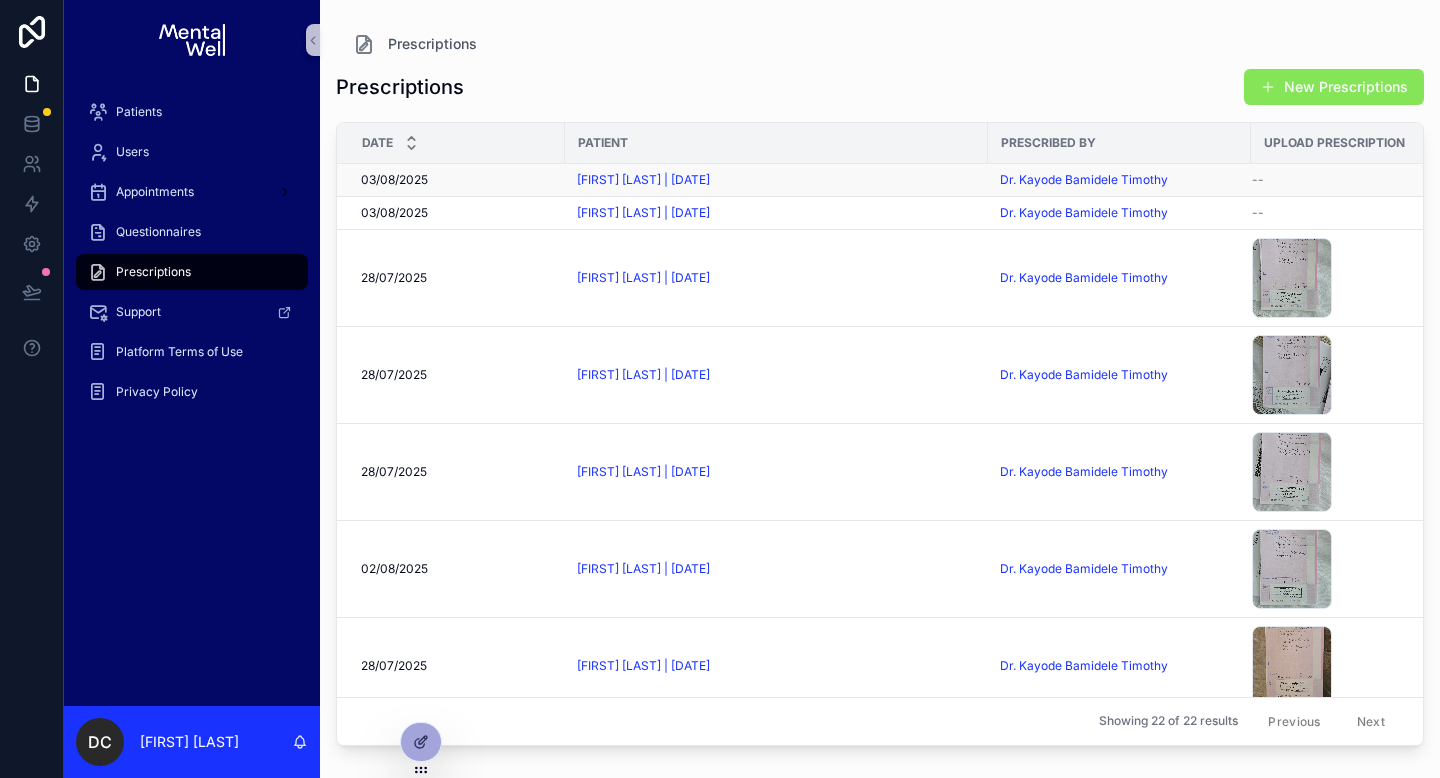 click on "[FIRST] [LAST] | [DATE]" at bounding box center [776, 180] 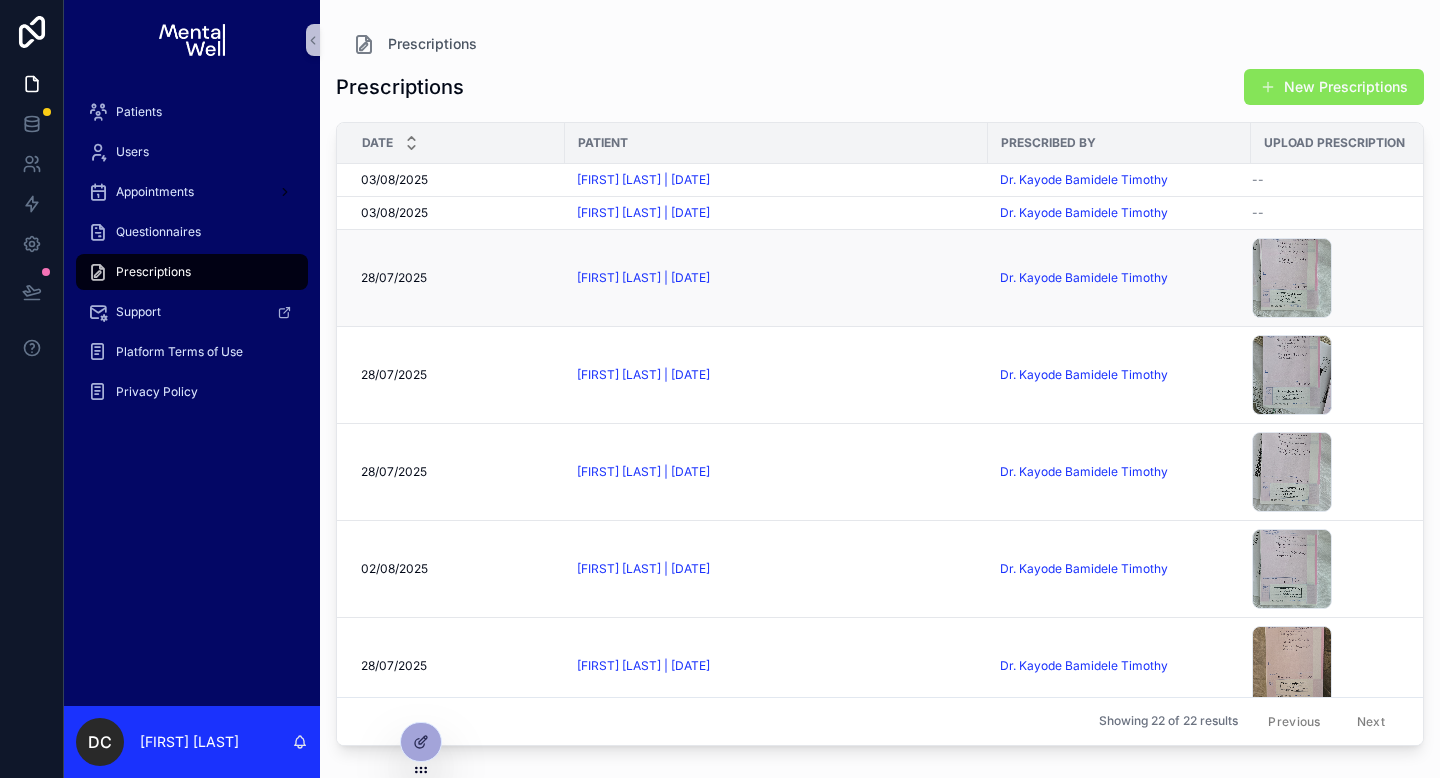 click on "[FIRST] [LAST] | [DATE]" at bounding box center (776, 278) 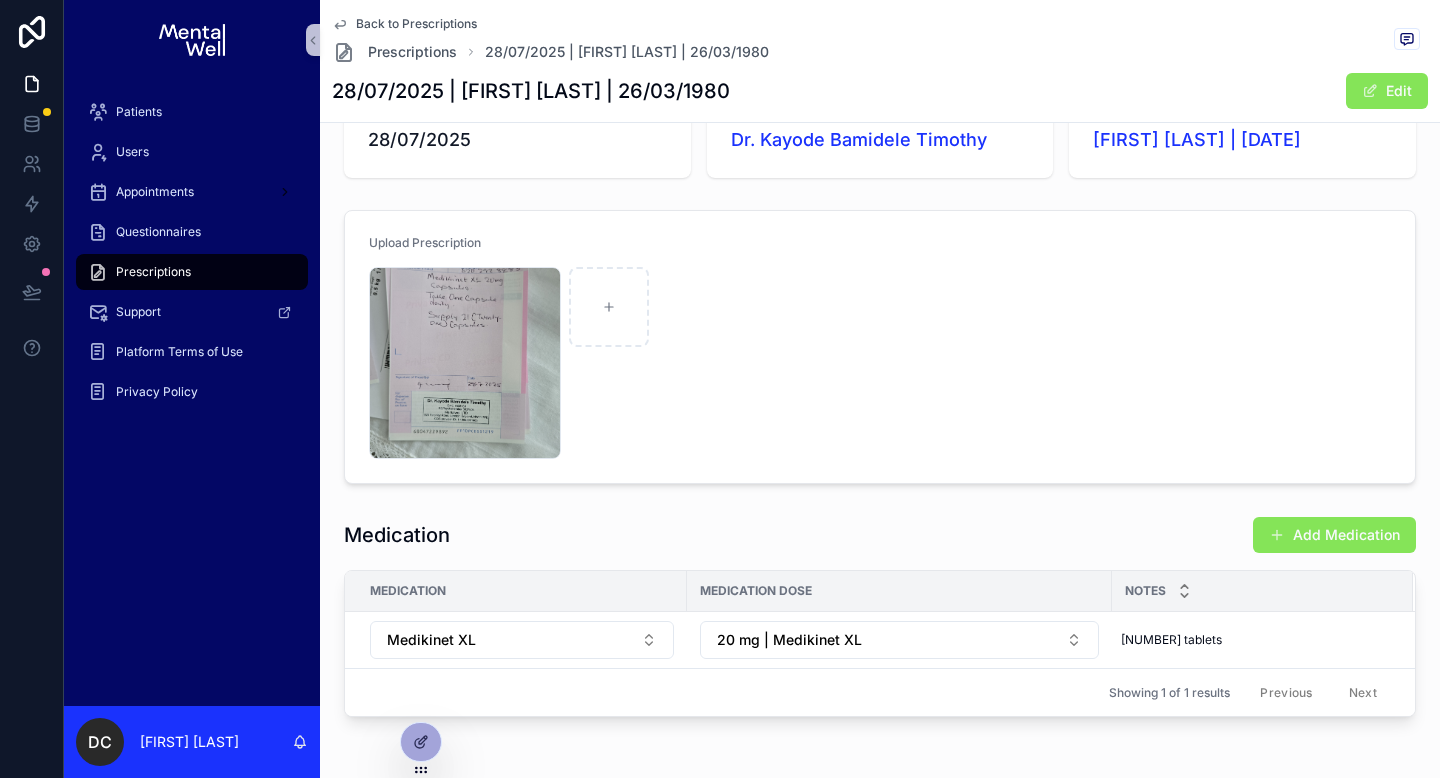 scroll, scrollTop: 0, scrollLeft: 0, axis: both 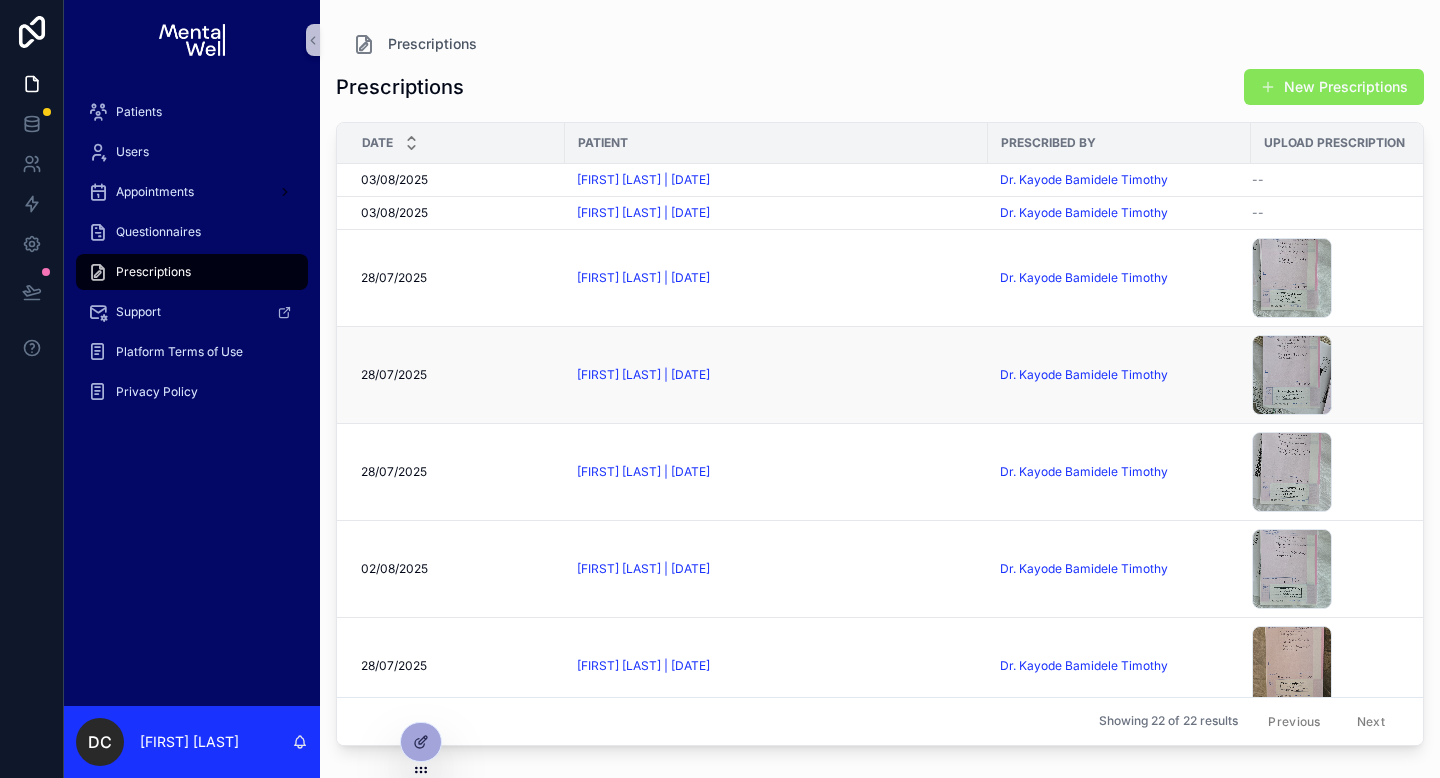 click on "[FIRST] [LAST] | [DATE]" at bounding box center [776, 375] 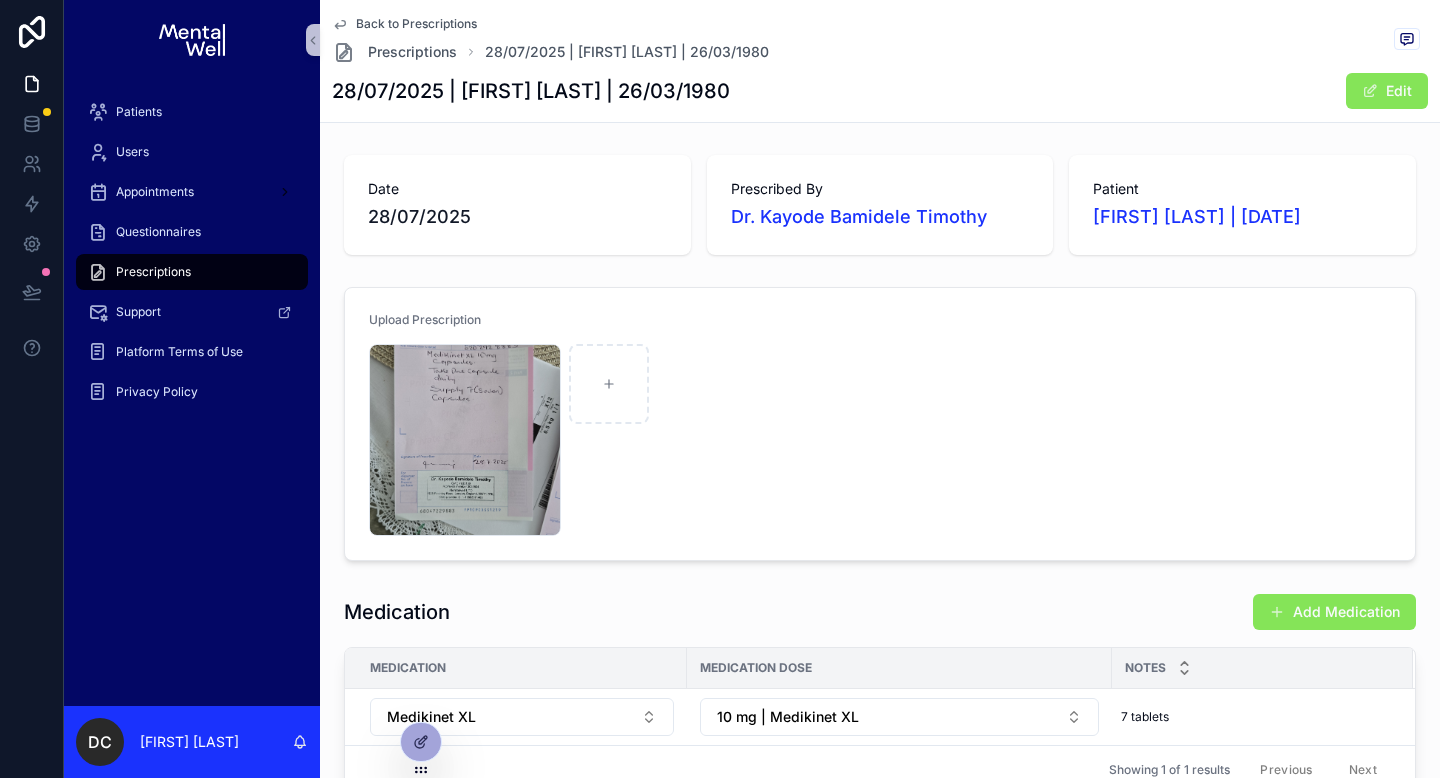 scroll, scrollTop: 156, scrollLeft: 0, axis: vertical 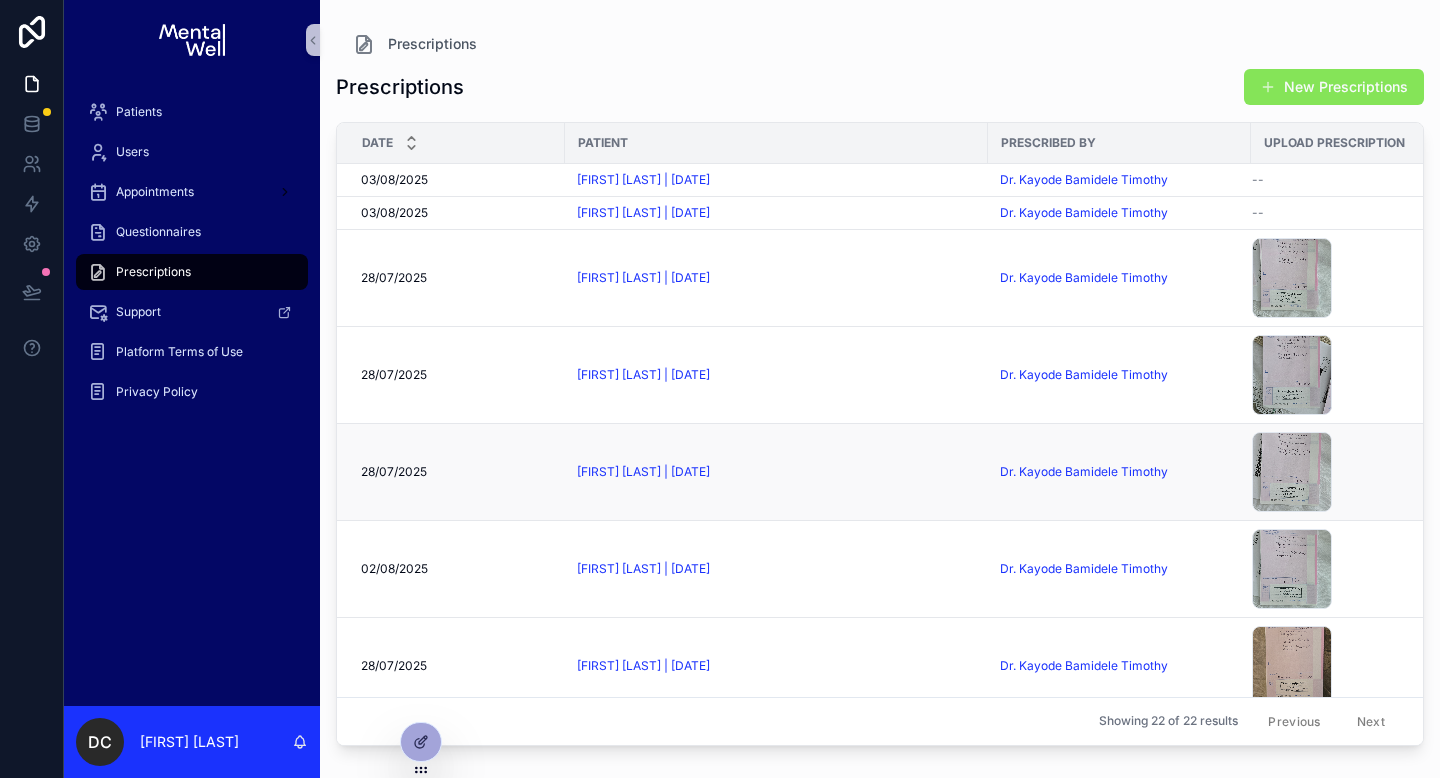 click on "[FIRST] [LAST] | [DATE]" at bounding box center (776, 472) 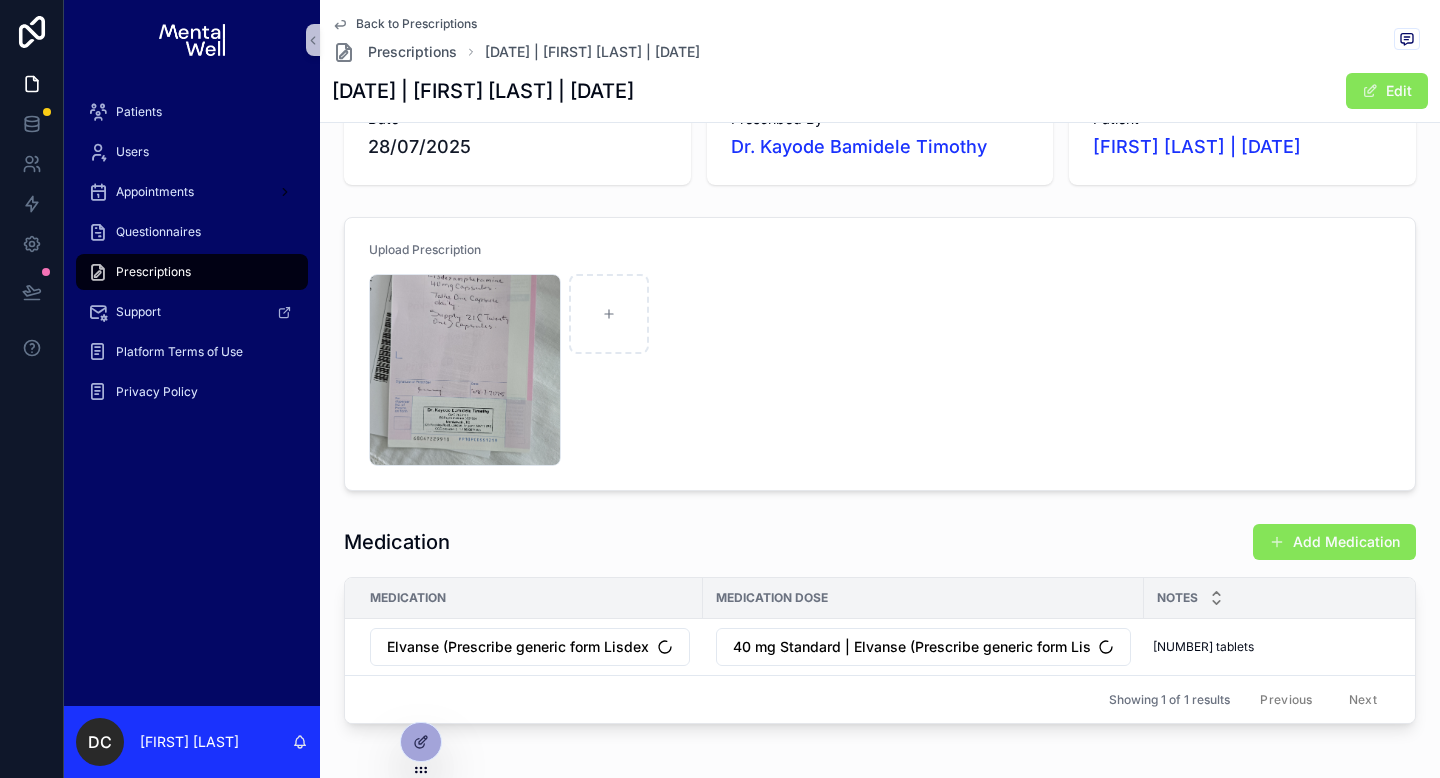 scroll, scrollTop: 149, scrollLeft: 0, axis: vertical 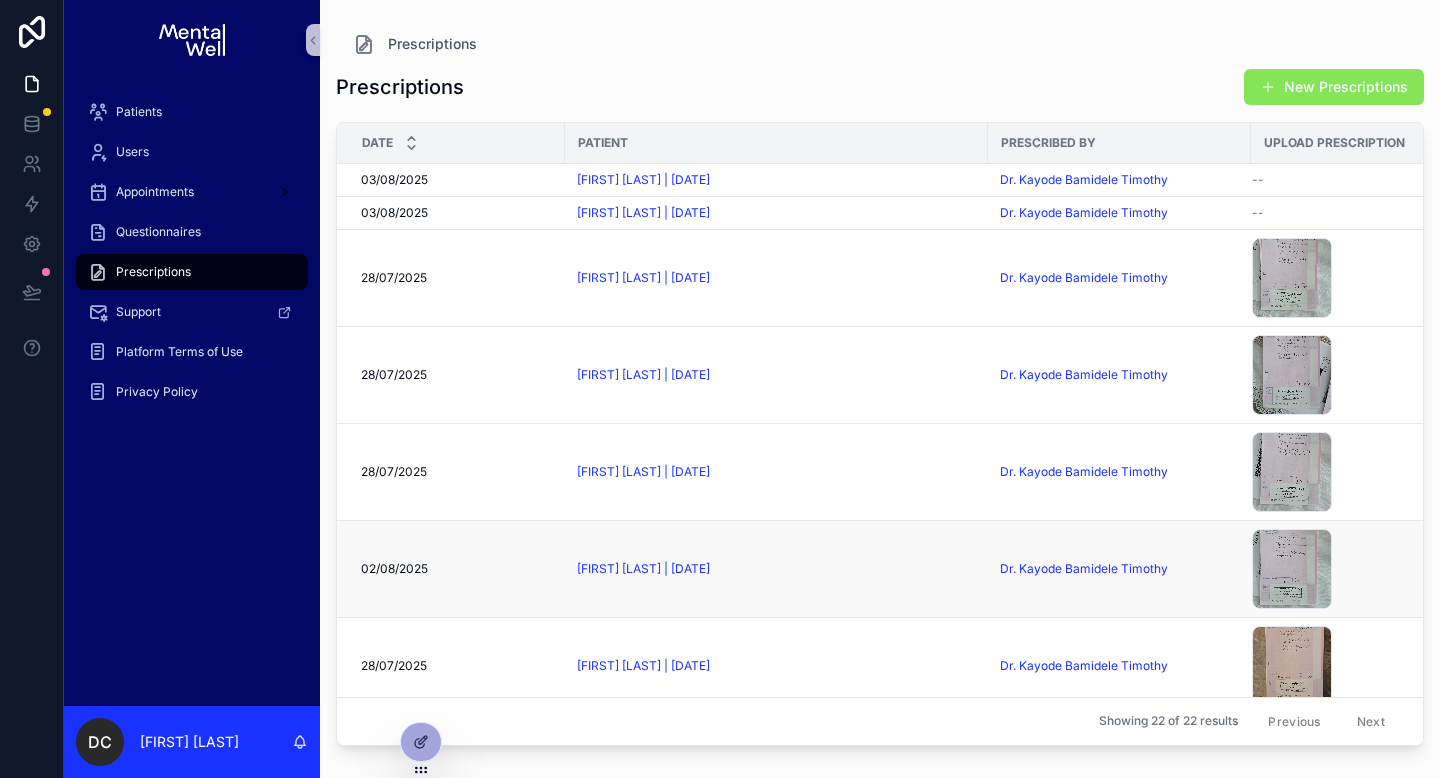 click on "[FIRST] [LAST] | [DATE]" at bounding box center [776, 569] 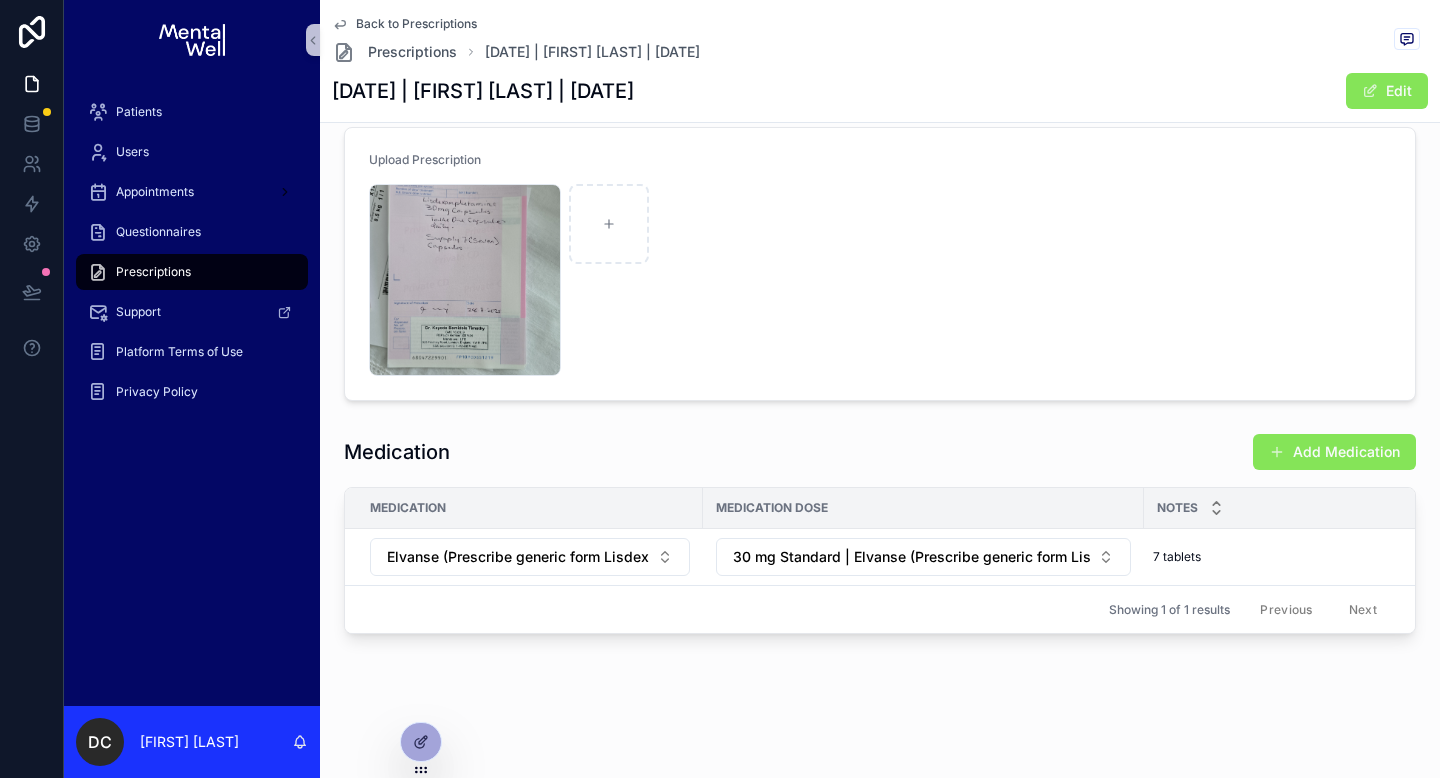 scroll, scrollTop: 175, scrollLeft: 0, axis: vertical 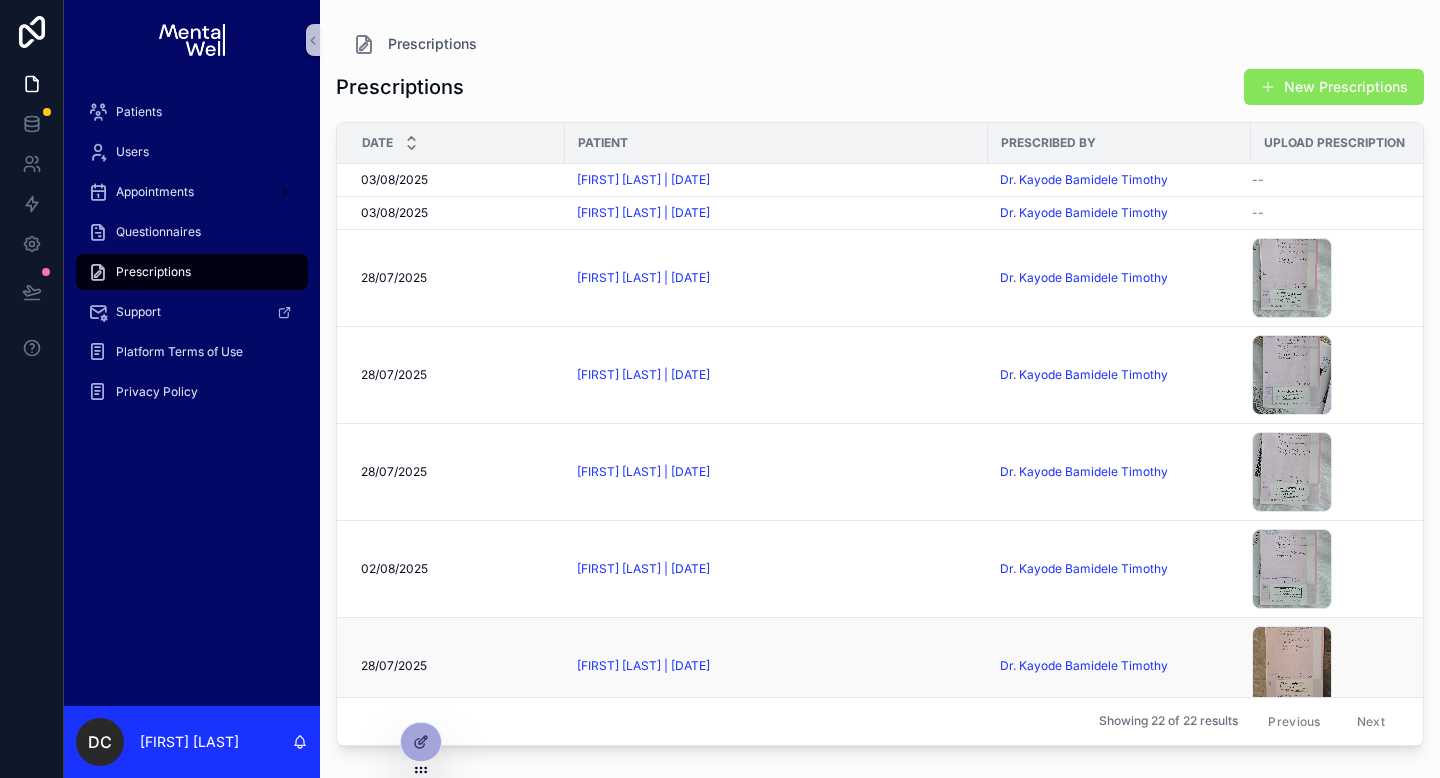 click on "[FIRST] [LAST] | [DATE]" at bounding box center [776, 666] 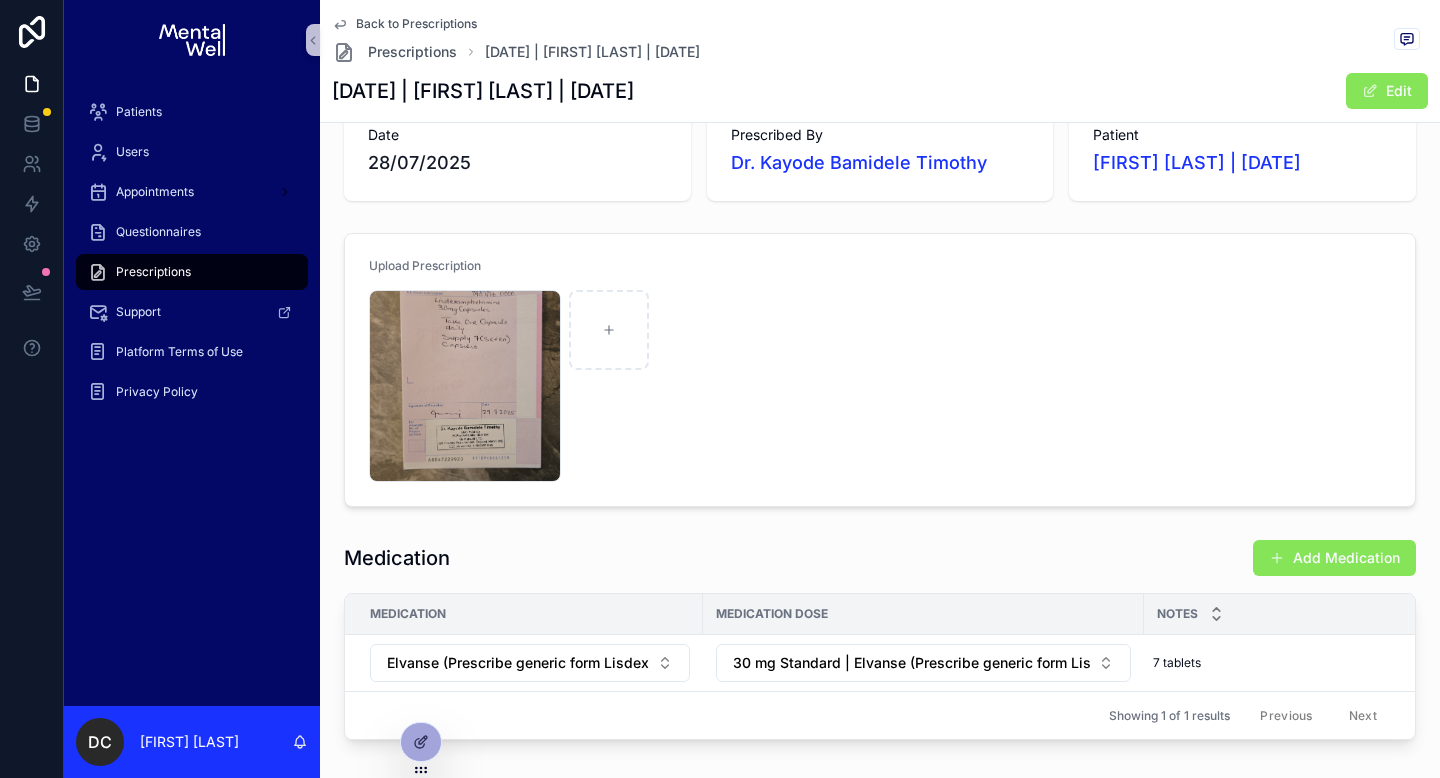 scroll, scrollTop: 86, scrollLeft: 0, axis: vertical 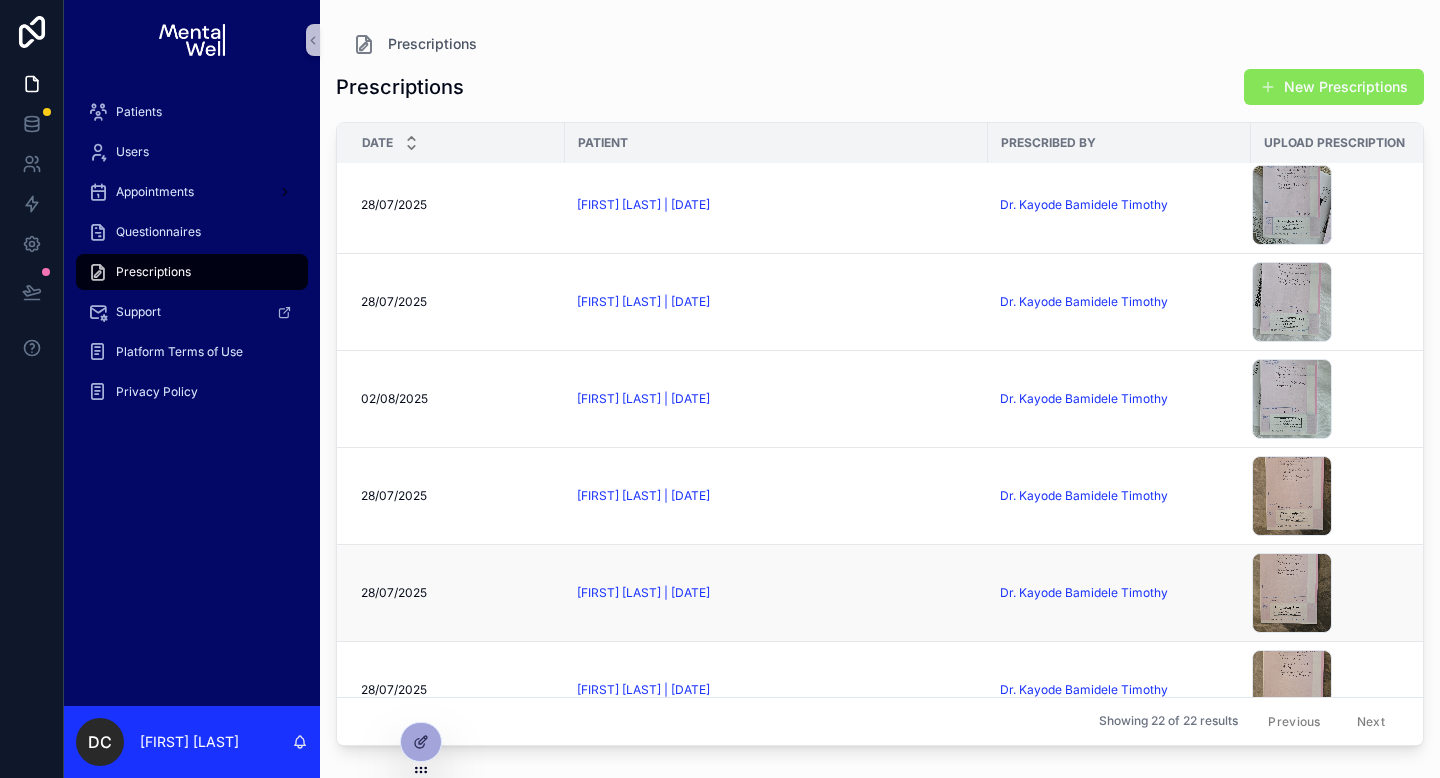 click on "[FIRST] [LAST] | [DATE]" at bounding box center [776, 593] 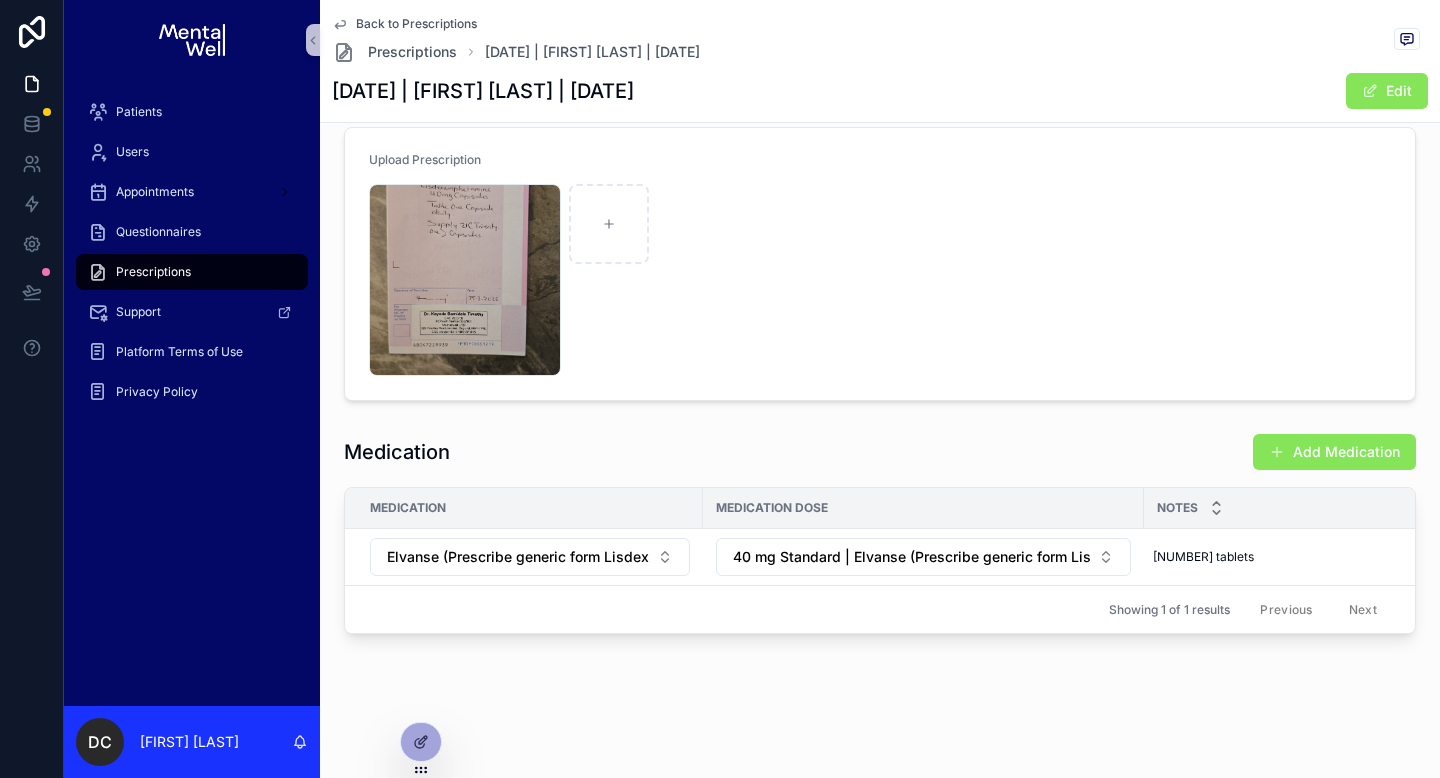 scroll, scrollTop: 175, scrollLeft: 0, axis: vertical 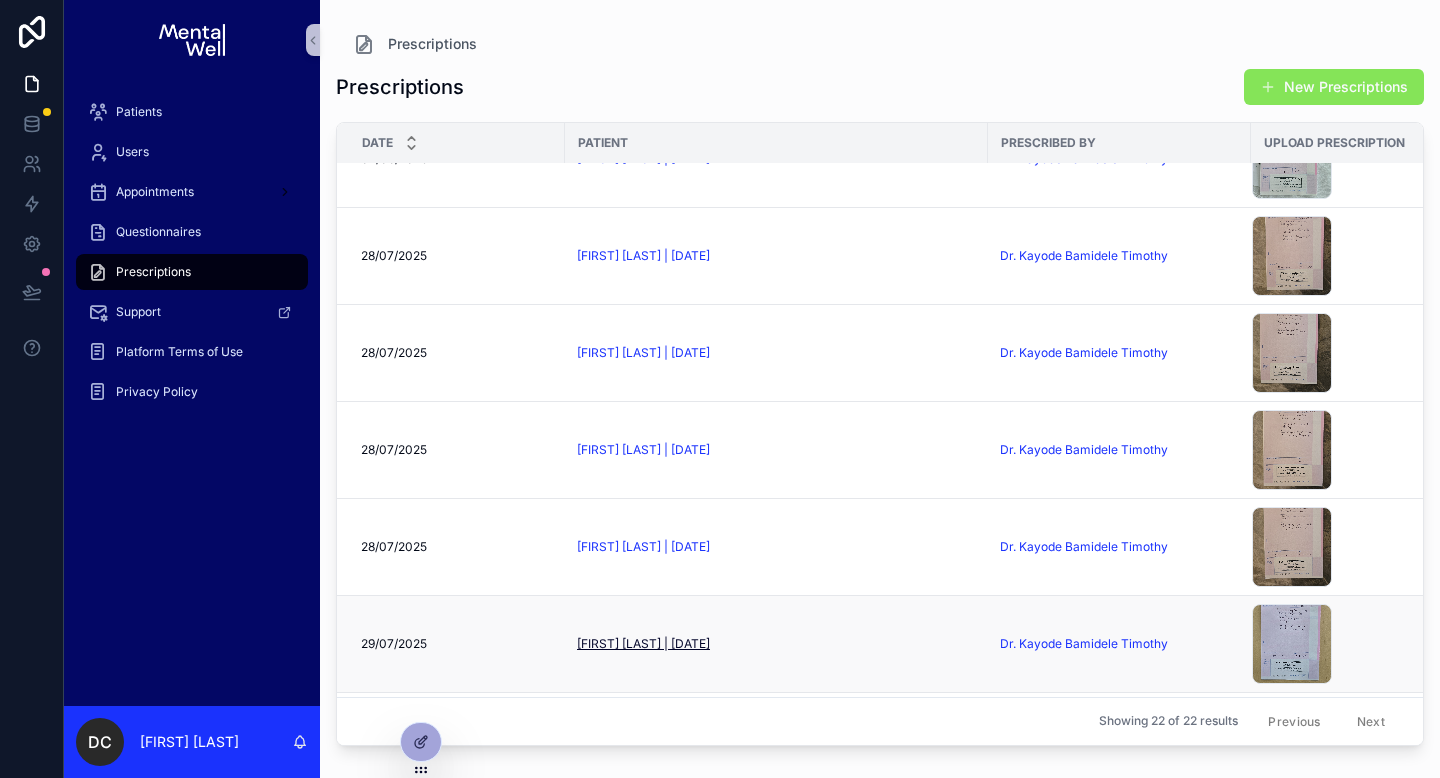 click on "[FIRST] [LAST] | [DATE]" at bounding box center (643, 644) 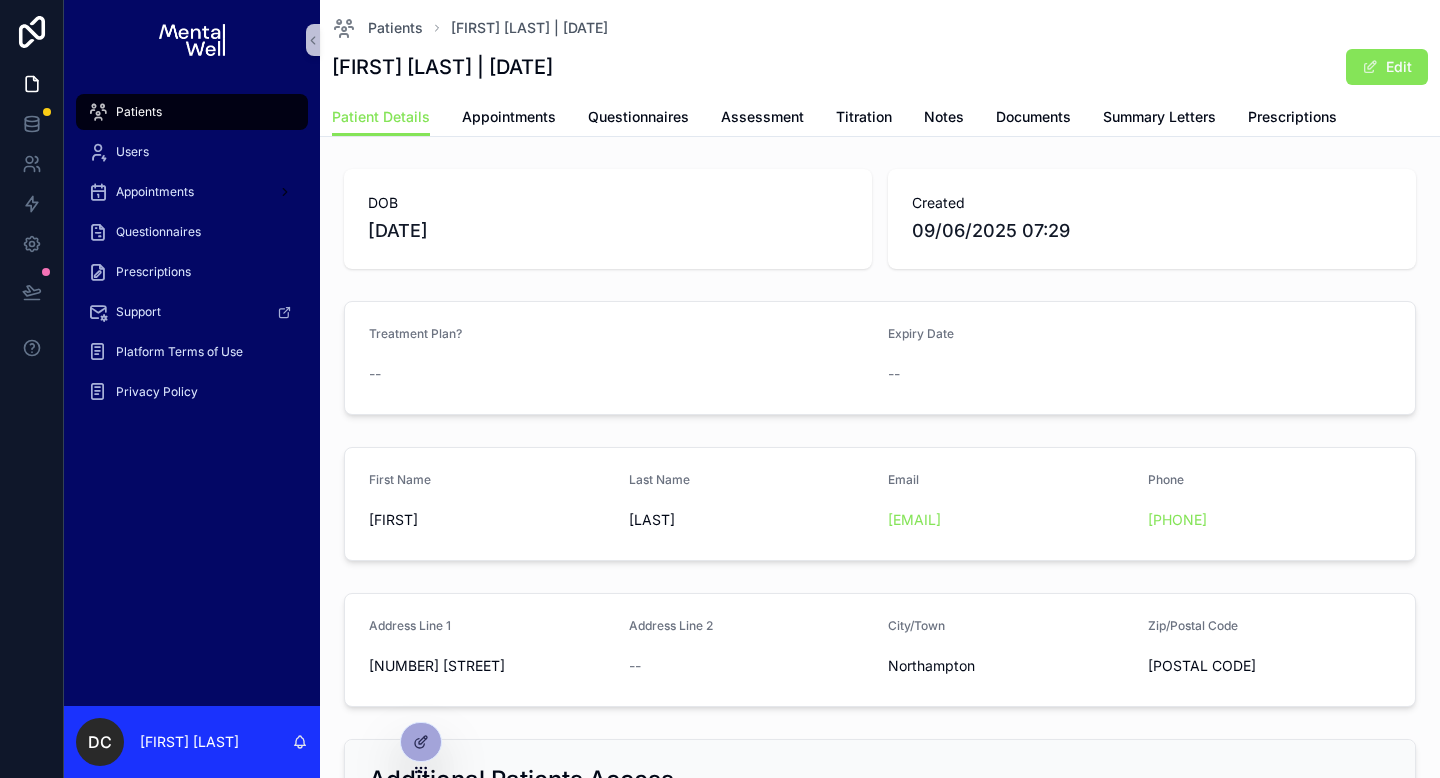 click on "Patient Details Appointments Questionnaires  Assessment Titration Notes Documents Summary Letters Prescriptions" at bounding box center (880, 117) 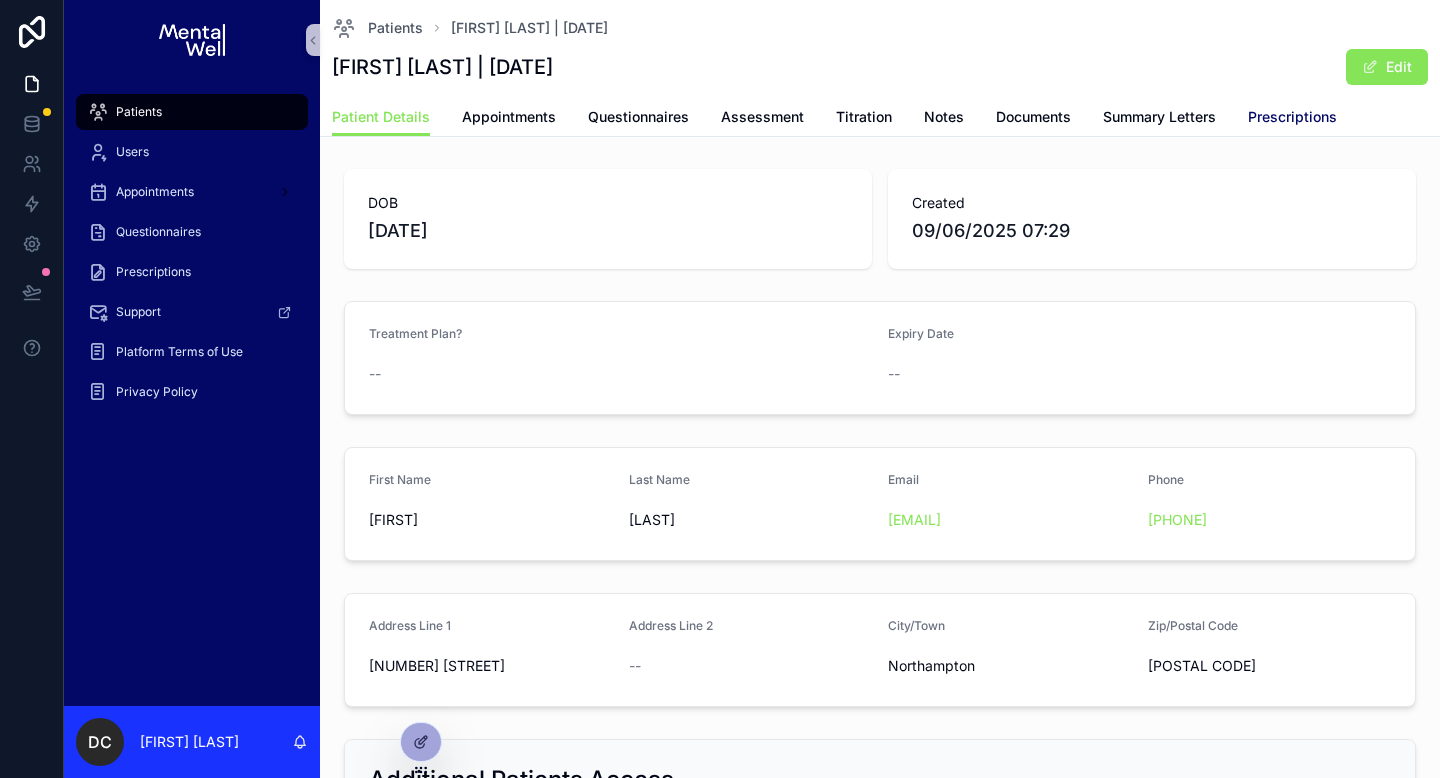 click on "Prescriptions" at bounding box center (1292, 117) 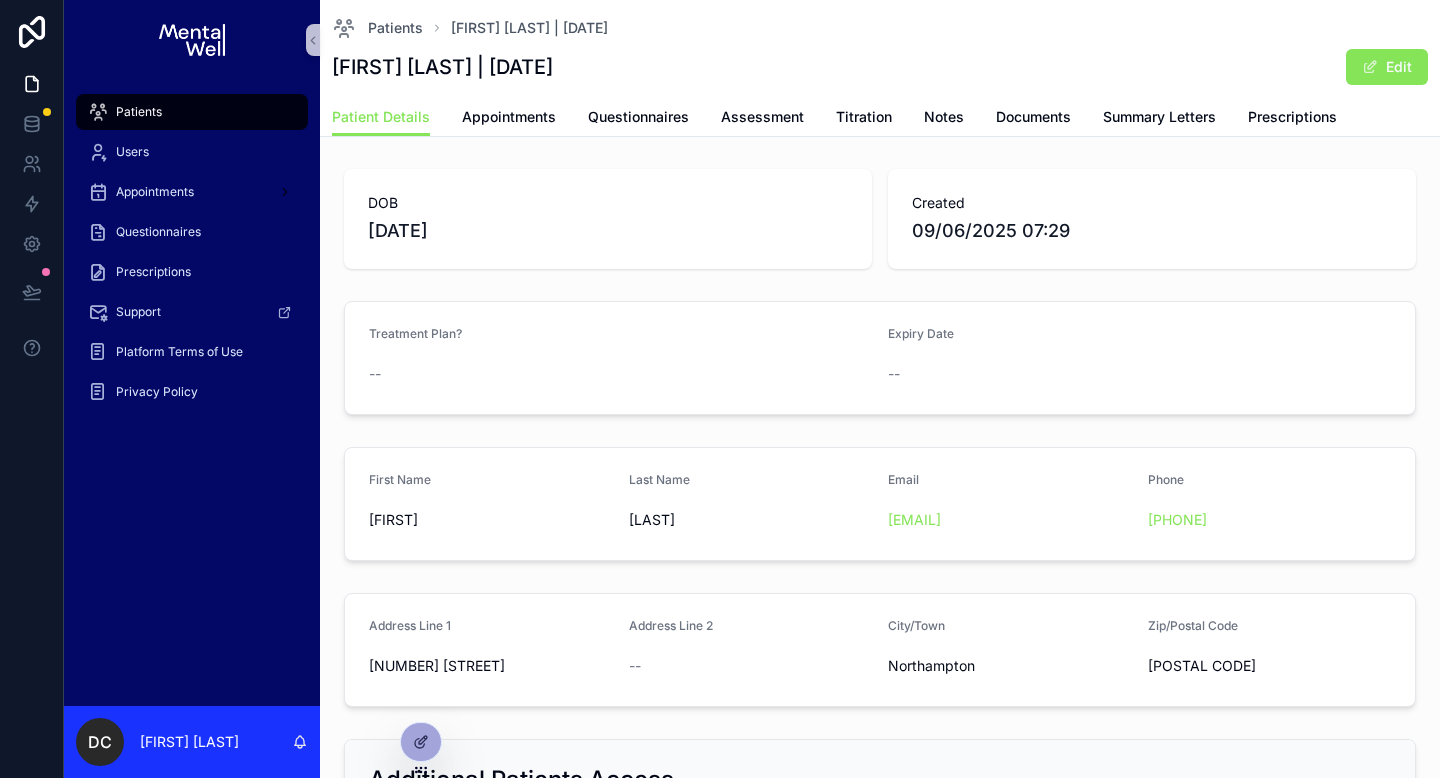 click on "Patients" at bounding box center (192, 112) 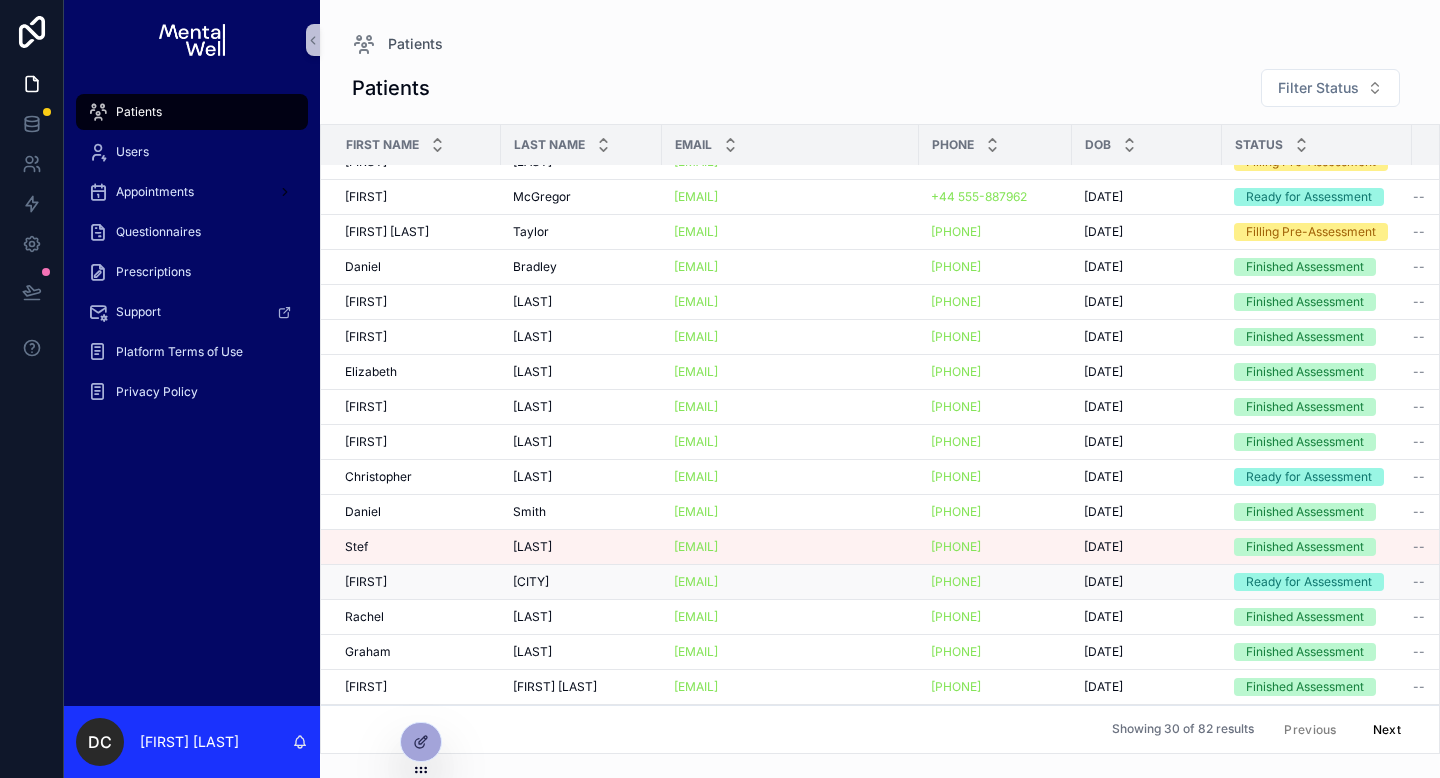 scroll, scrollTop: 22, scrollLeft: 0, axis: vertical 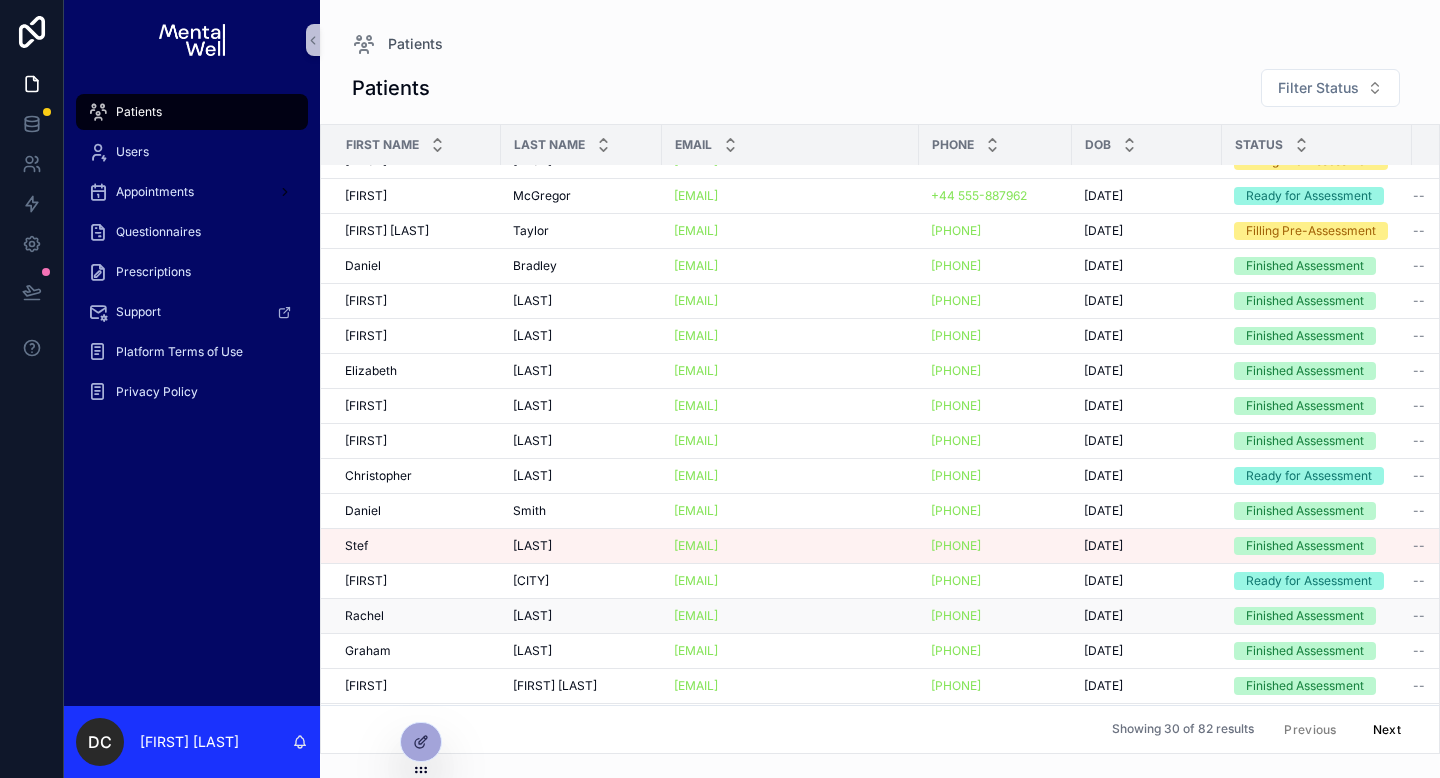 click on "[FIRST] [FIRST]" at bounding box center (417, 616) 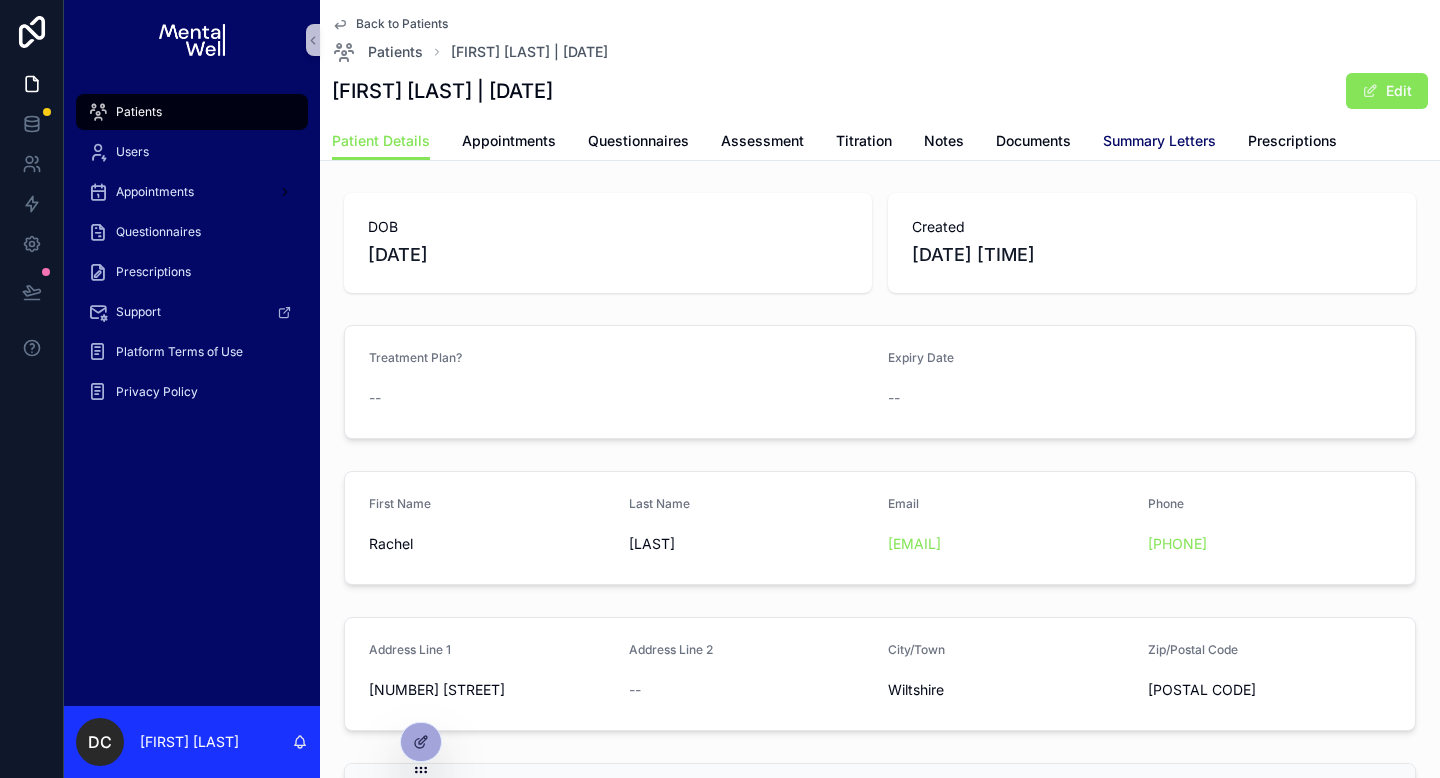 click on "Summary Letters" at bounding box center [1159, 143] 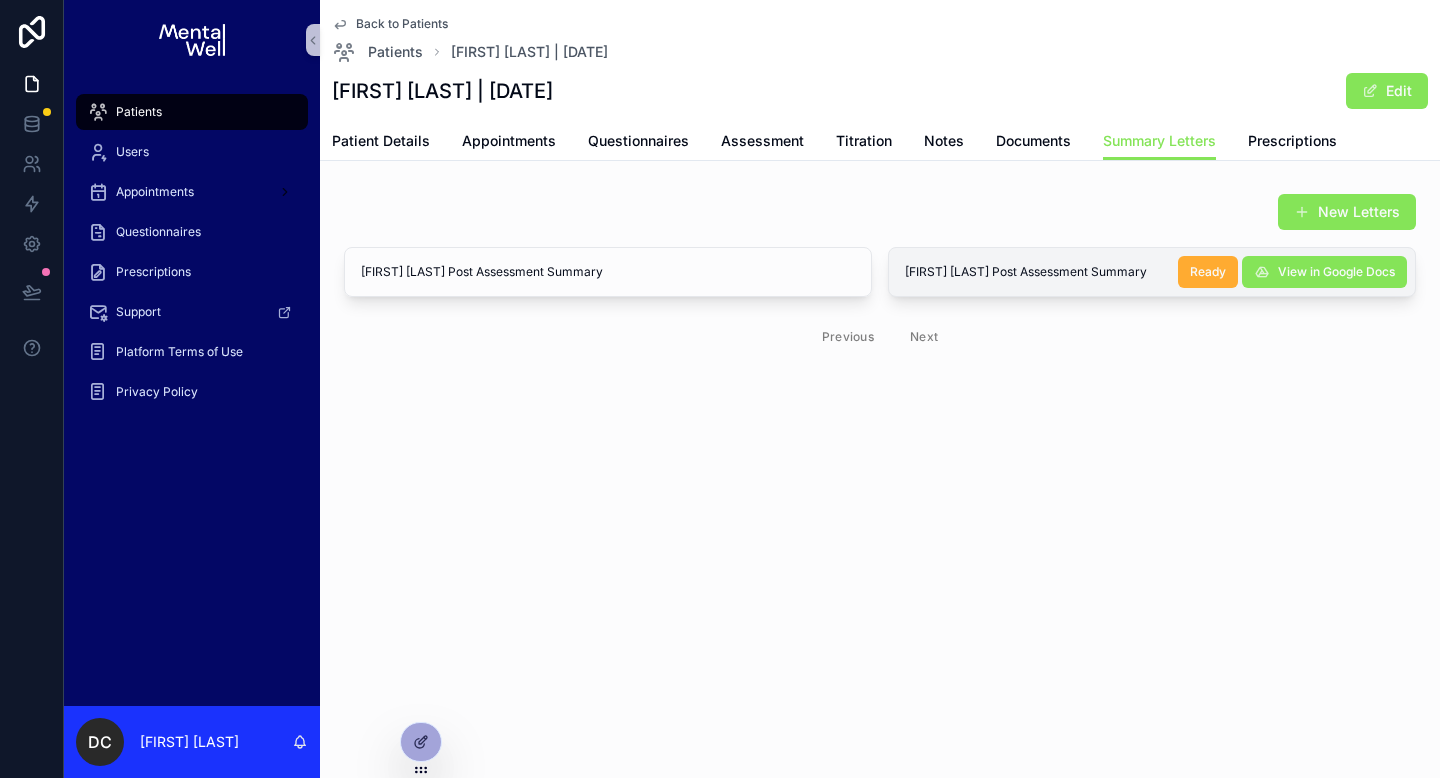 click on "[FIRST] [LAST] Post Assessment Summary View in Google Docs Ready" at bounding box center [1152, 272] 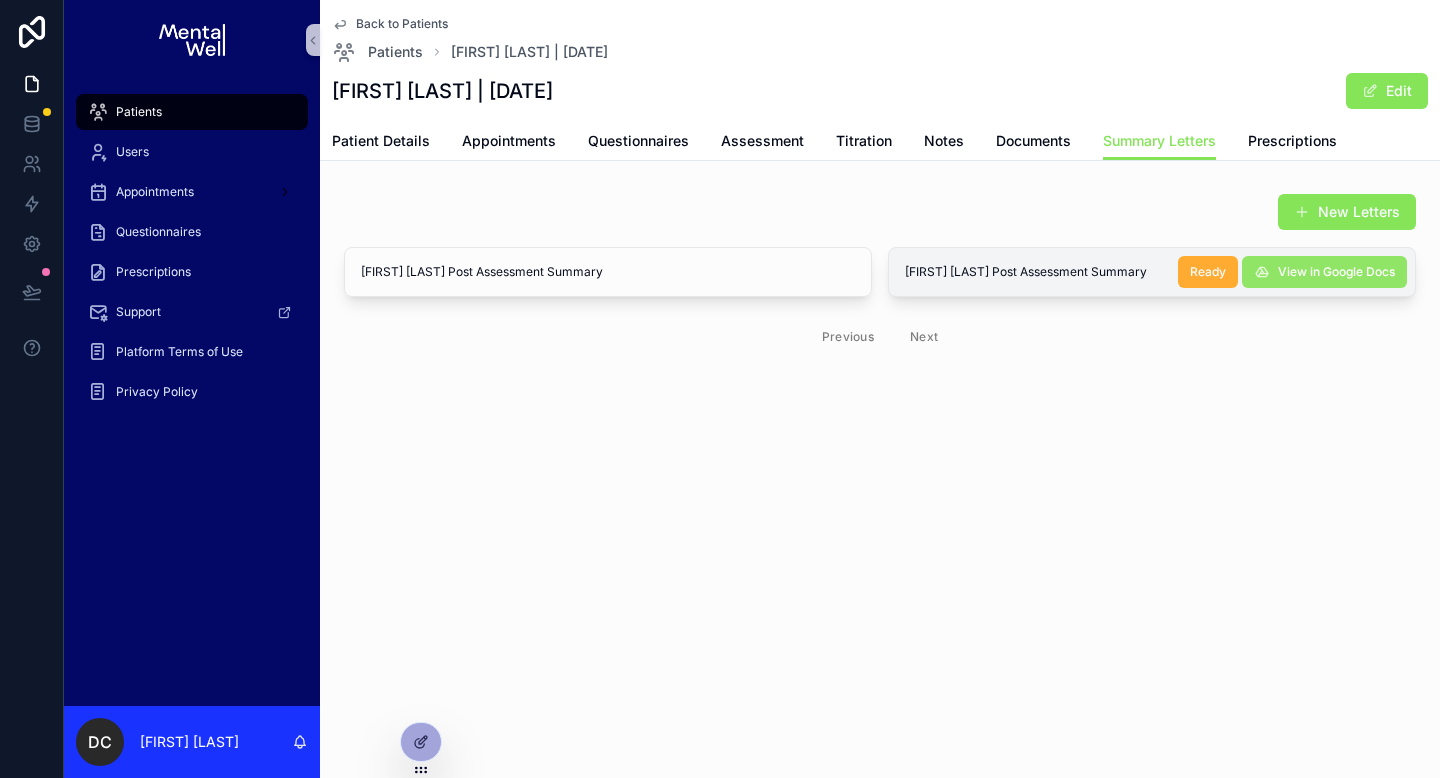 click on "View in Google Docs" at bounding box center (1324, 272) 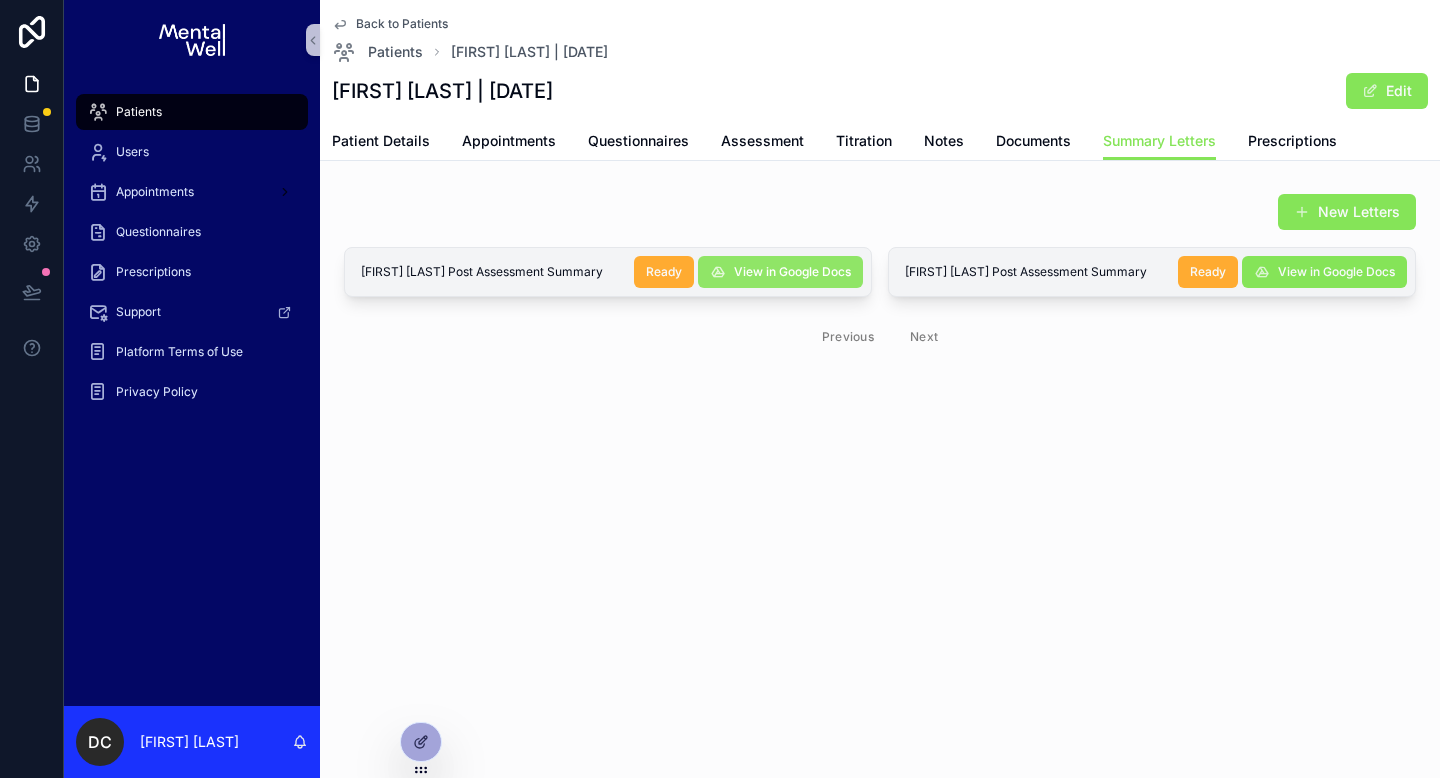 click on "View in Google Docs" at bounding box center [792, 272] 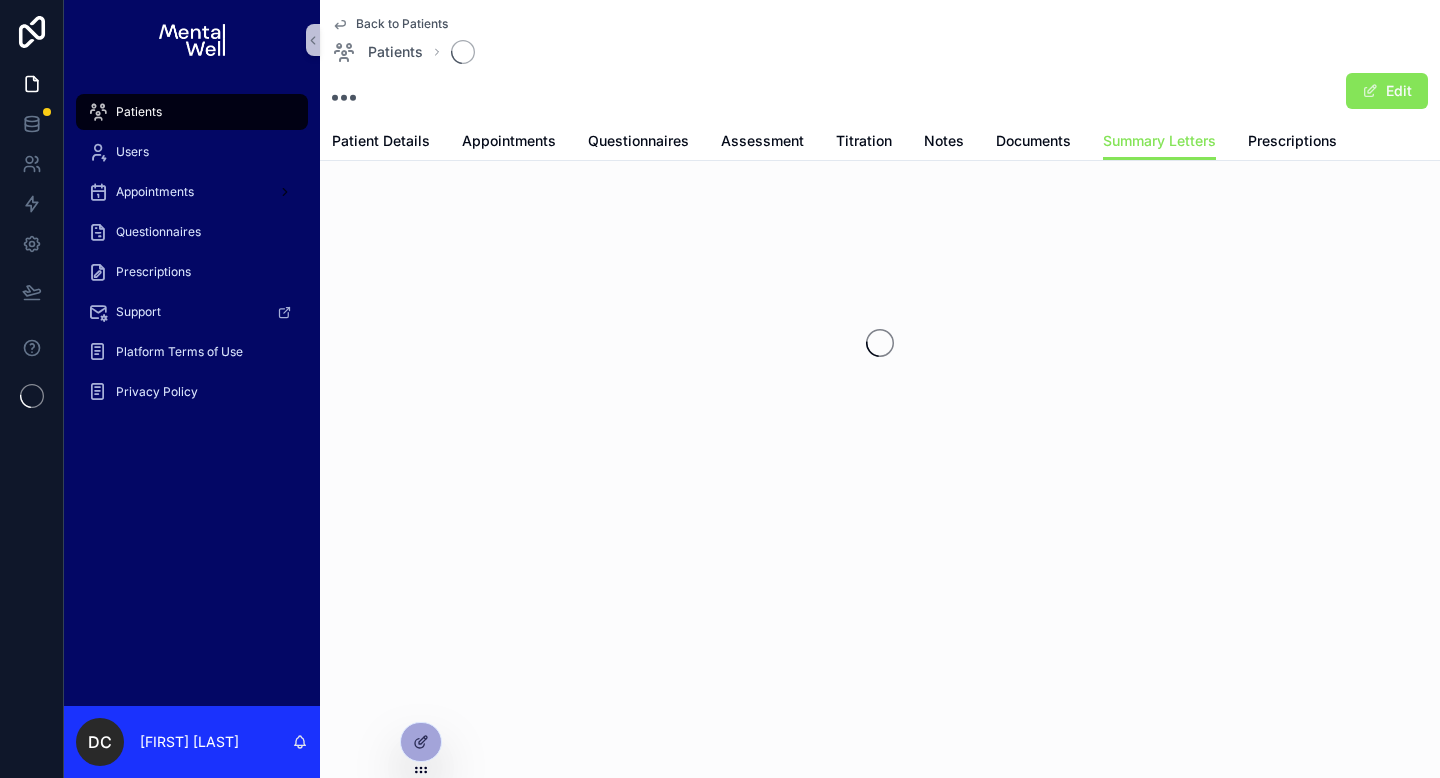 scroll, scrollTop: 0, scrollLeft: 0, axis: both 